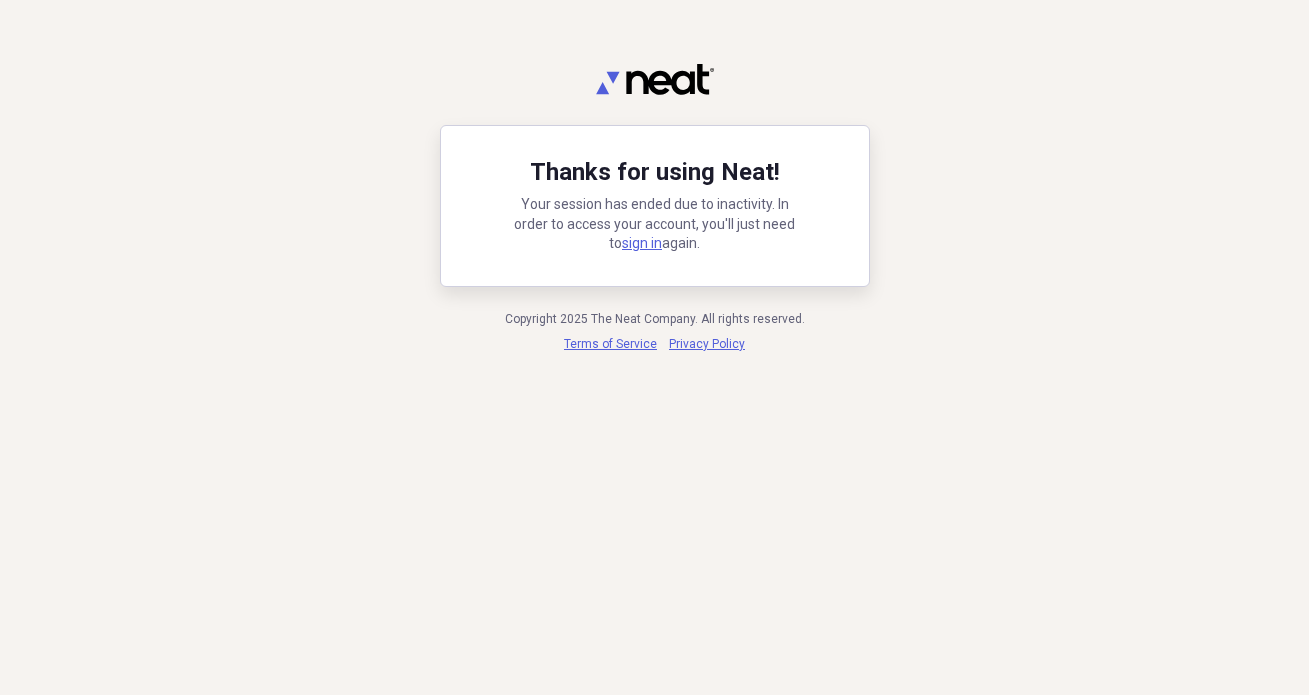 scroll, scrollTop: 0, scrollLeft: 0, axis: both 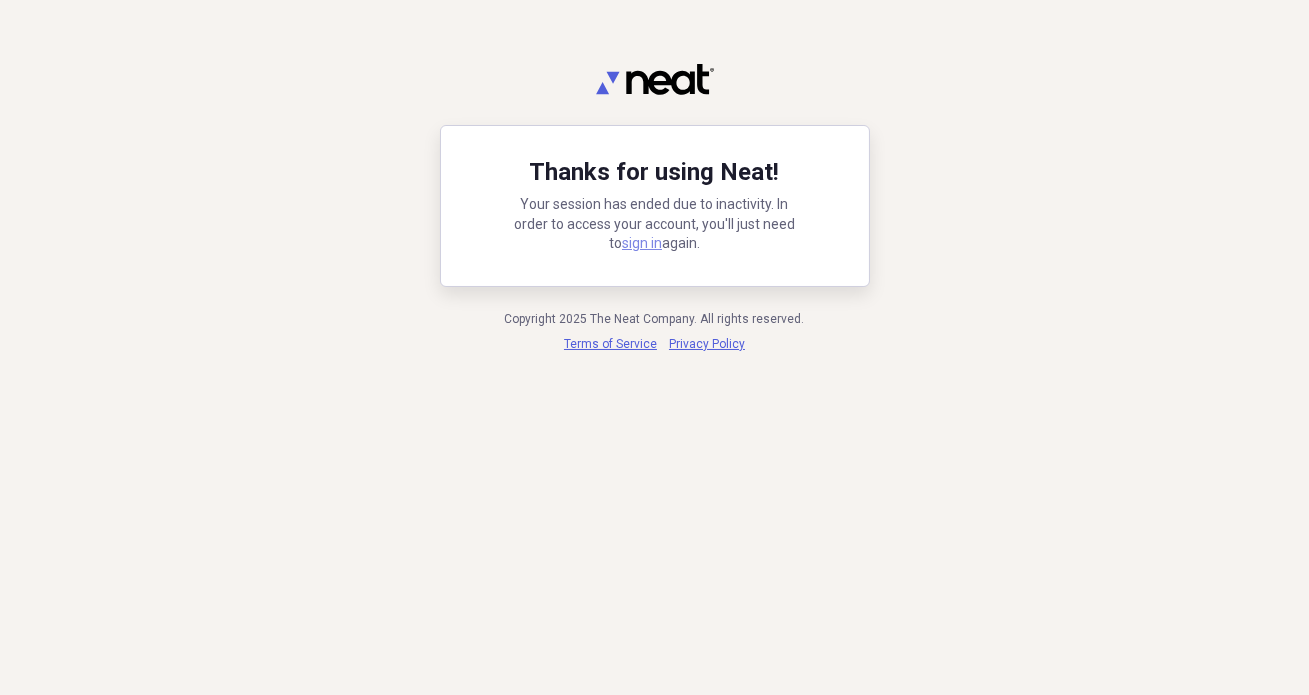 click on "sign in" at bounding box center (642, 243) 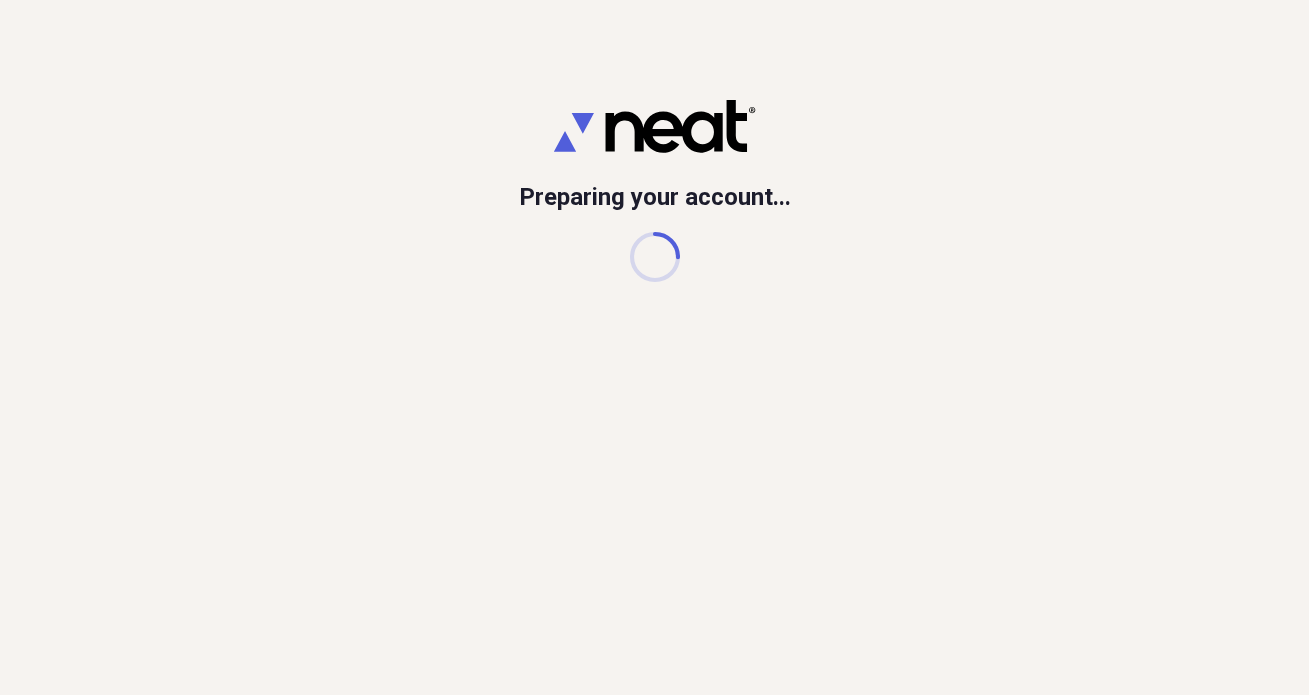 scroll, scrollTop: 0, scrollLeft: 0, axis: both 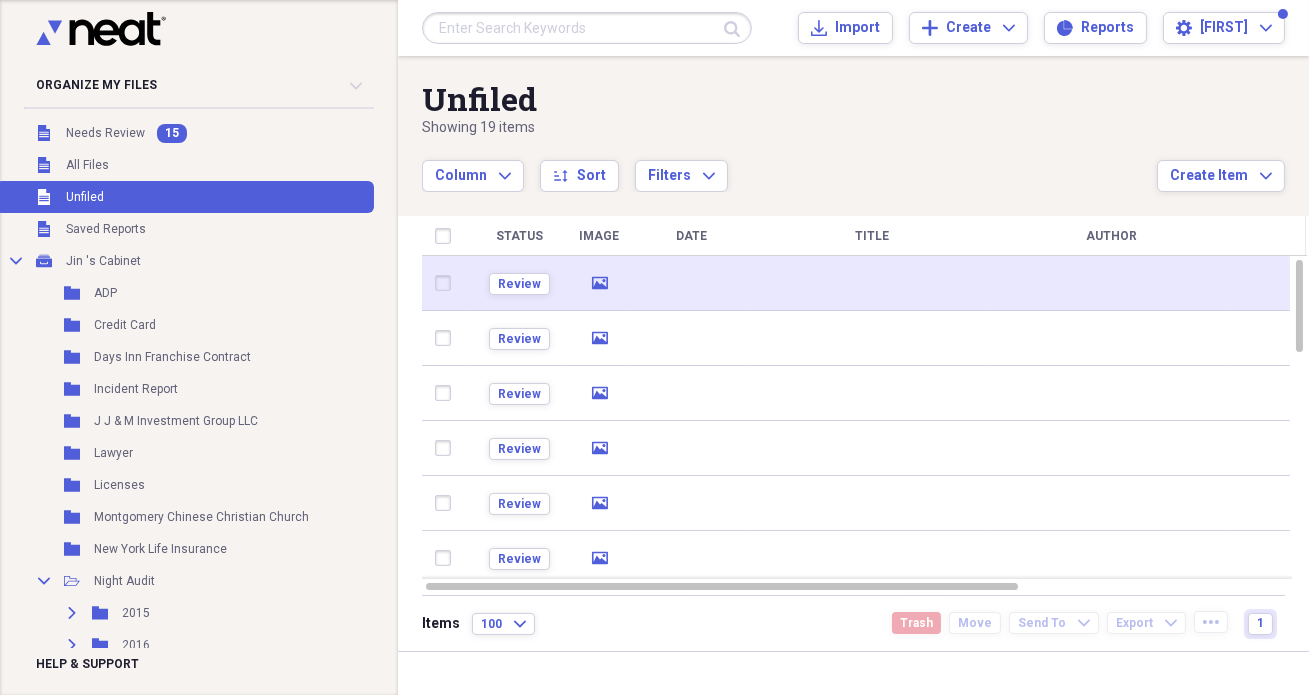 click at bounding box center [692, 283] 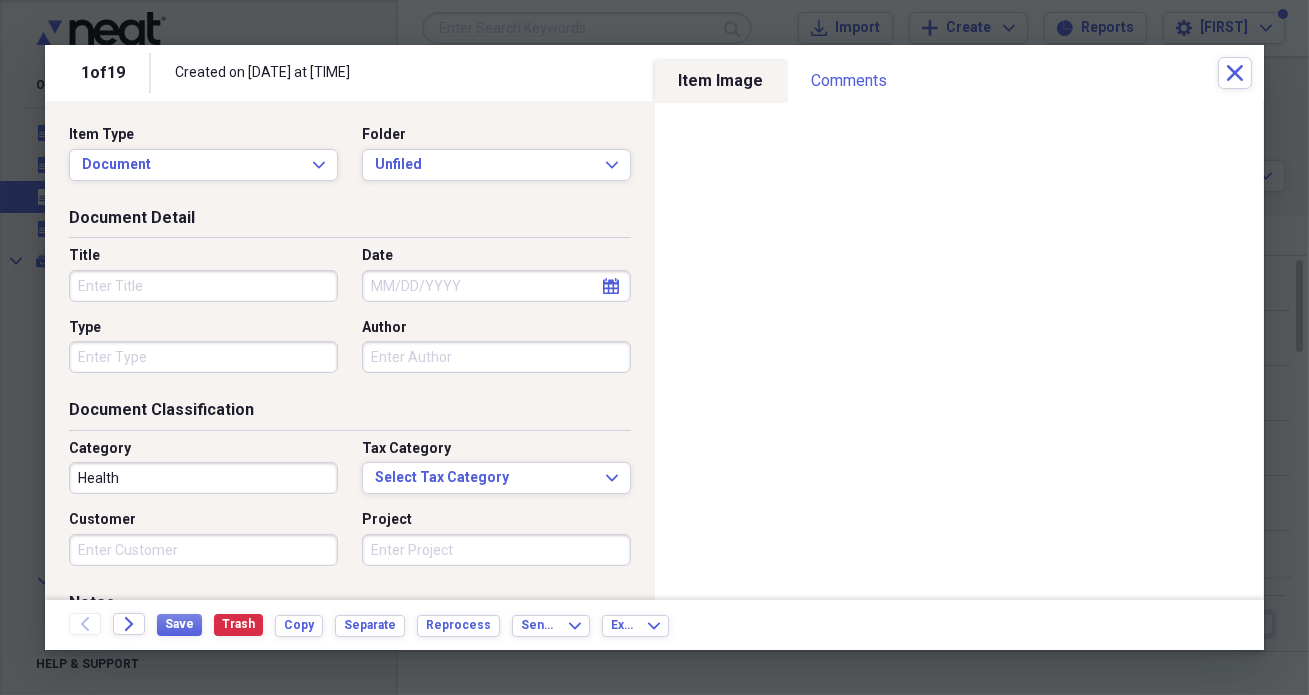 click on "Title" at bounding box center [203, 286] 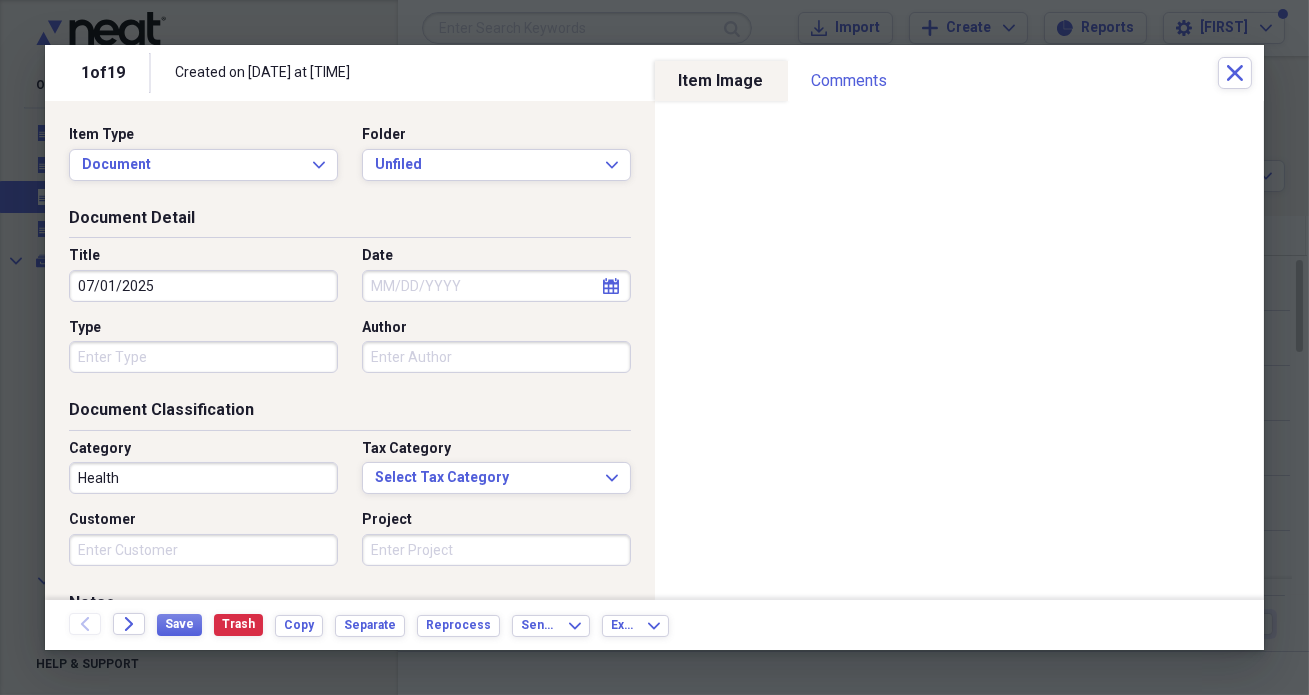 type on "07/01/2025" 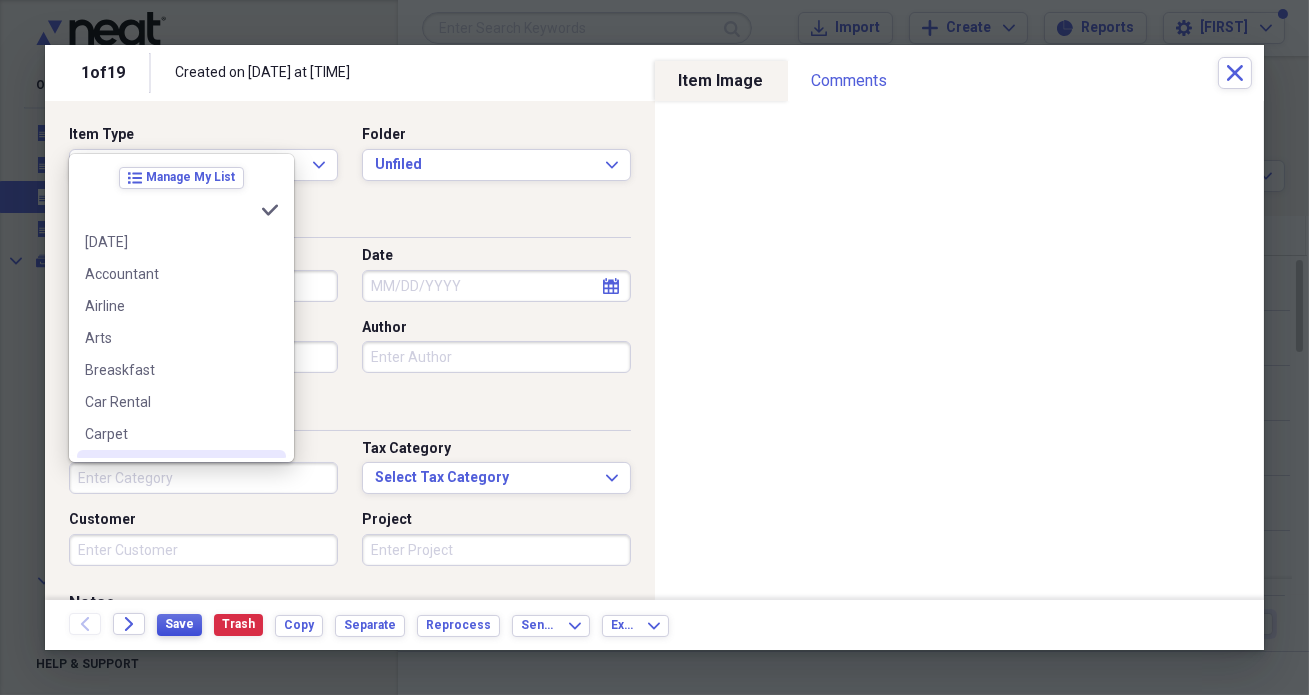 type 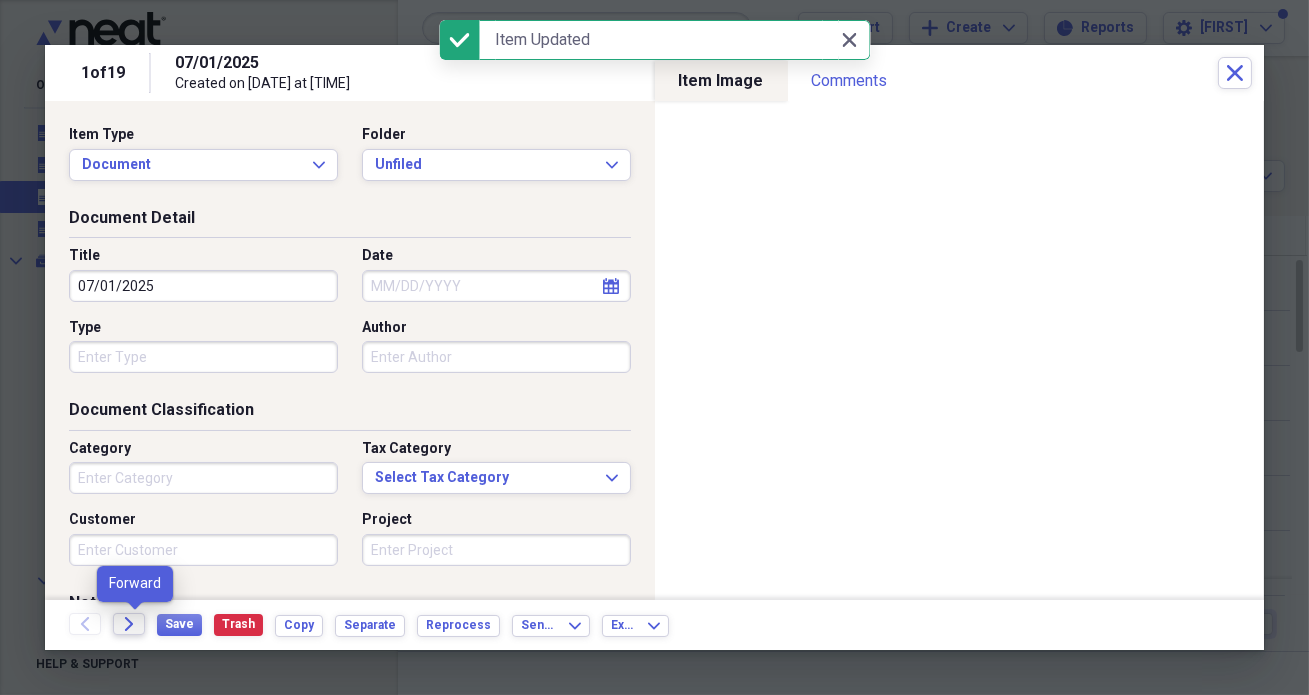 click on "Forward" 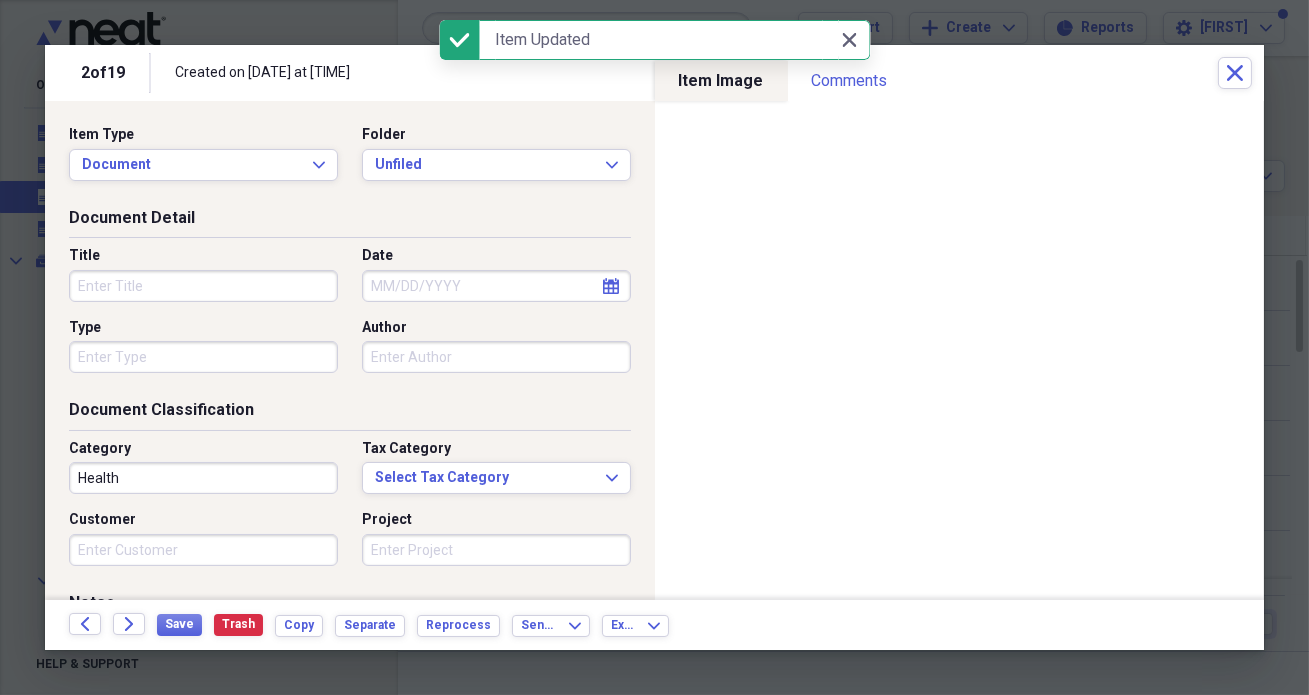 click on "Title" at bounding box center [203, 286] 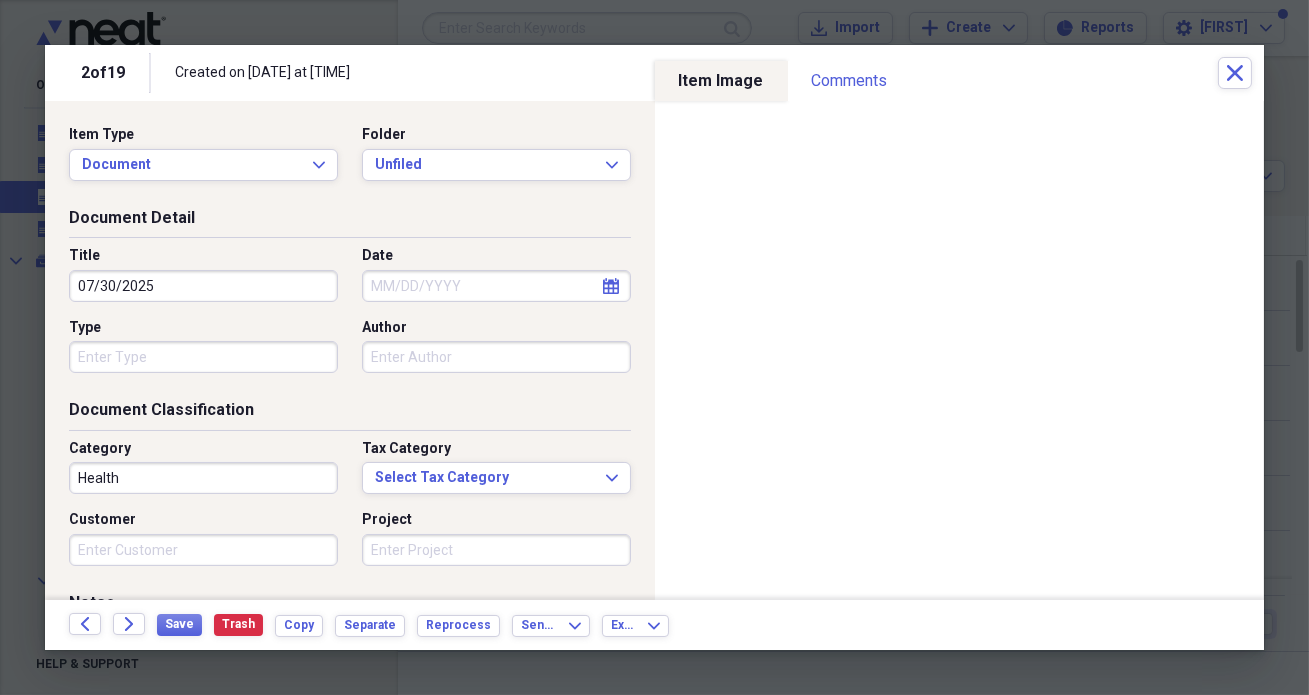 type on "07/30/2025" 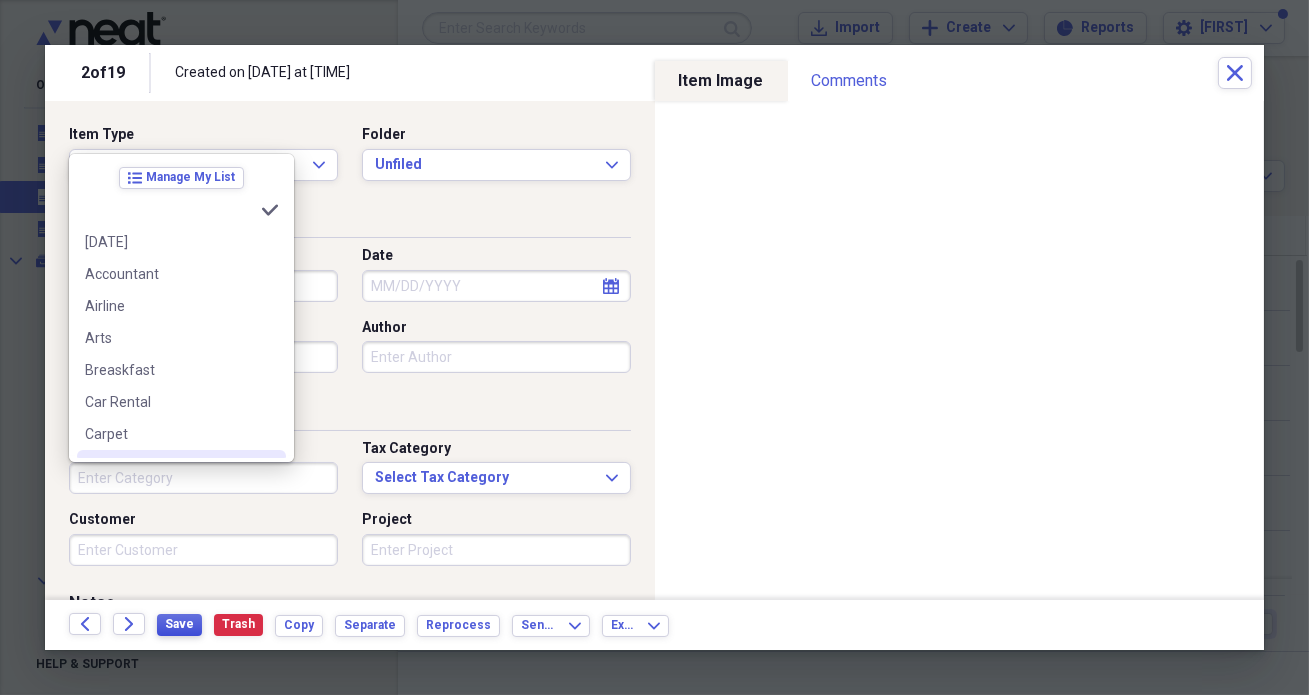 type 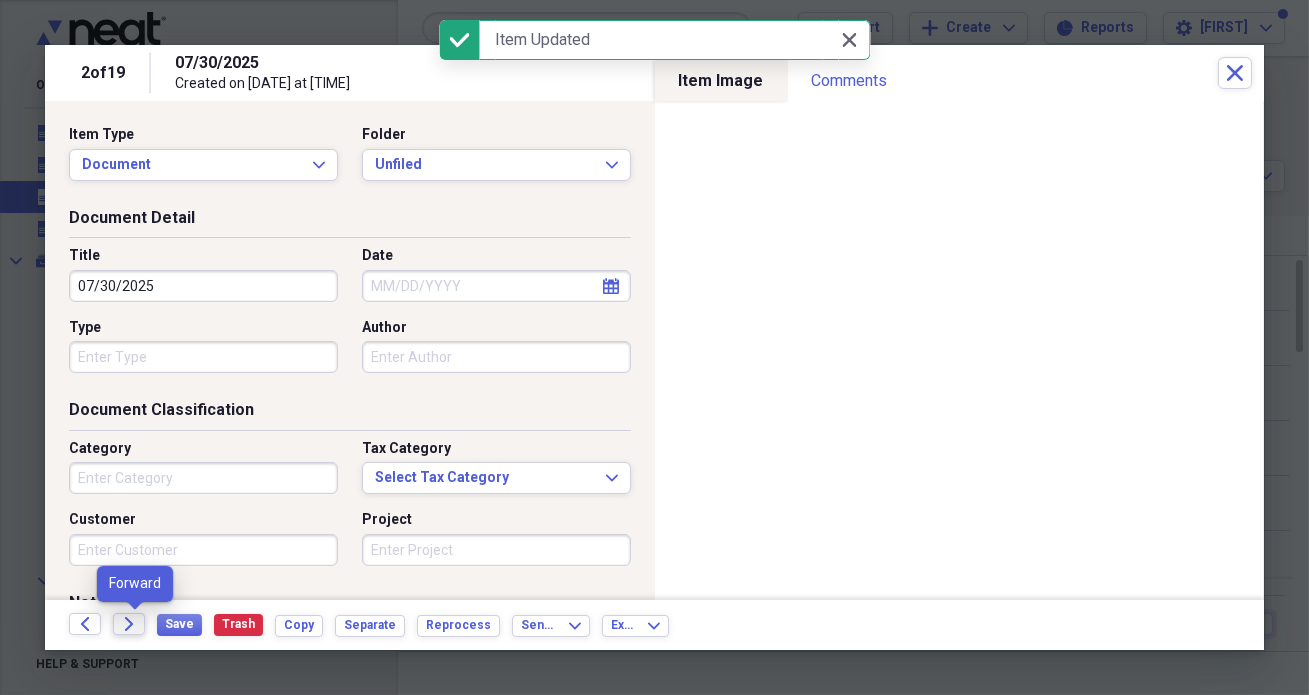 click on "Forward" 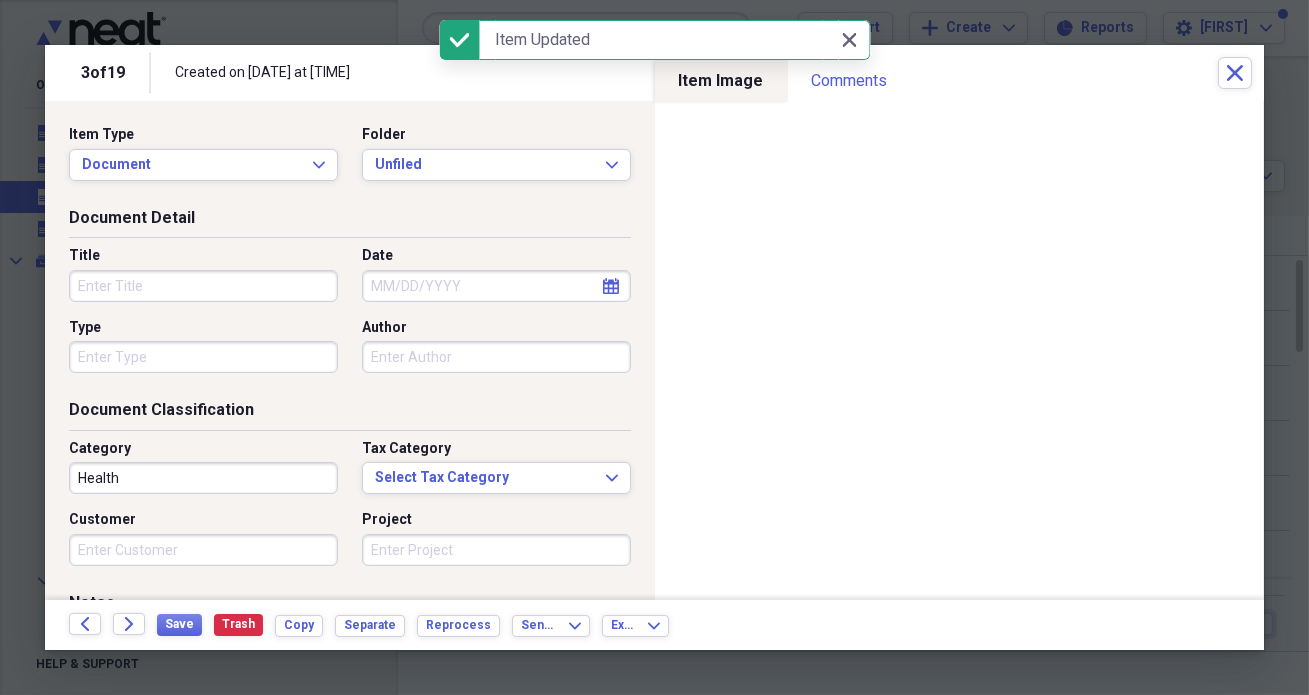 click on "Title" at bounding box center [203, 286] 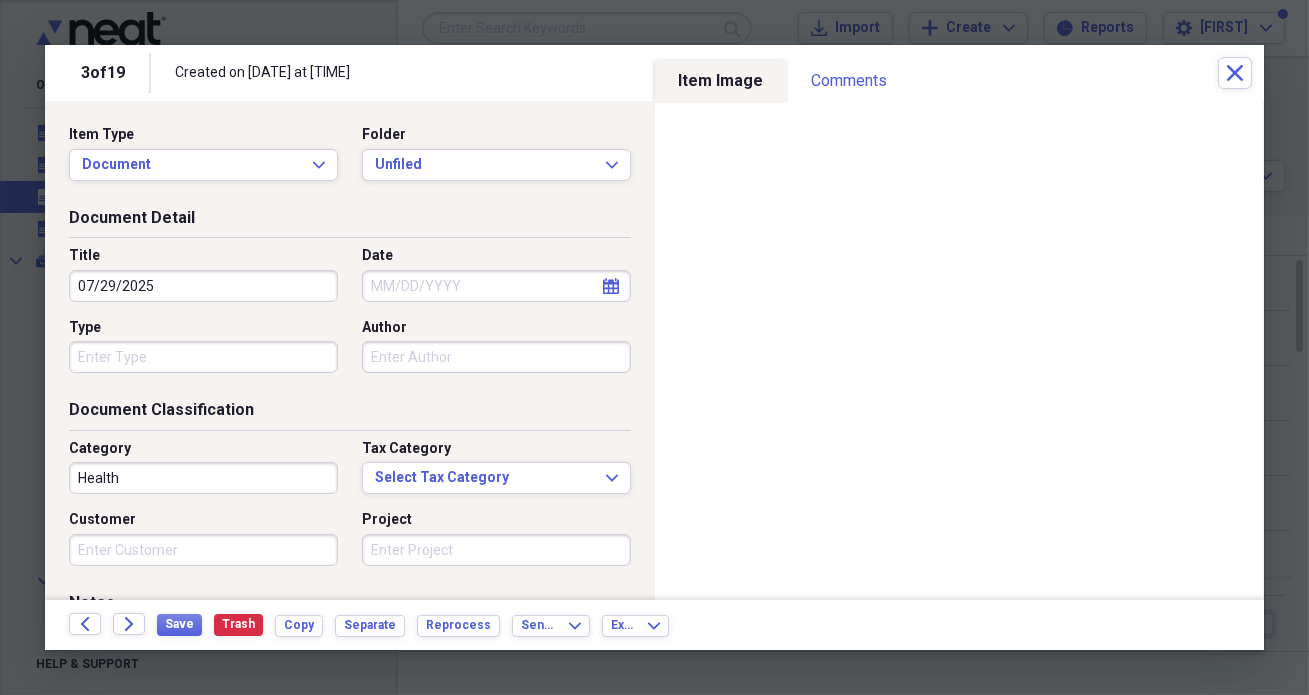type on "07/29/2025" 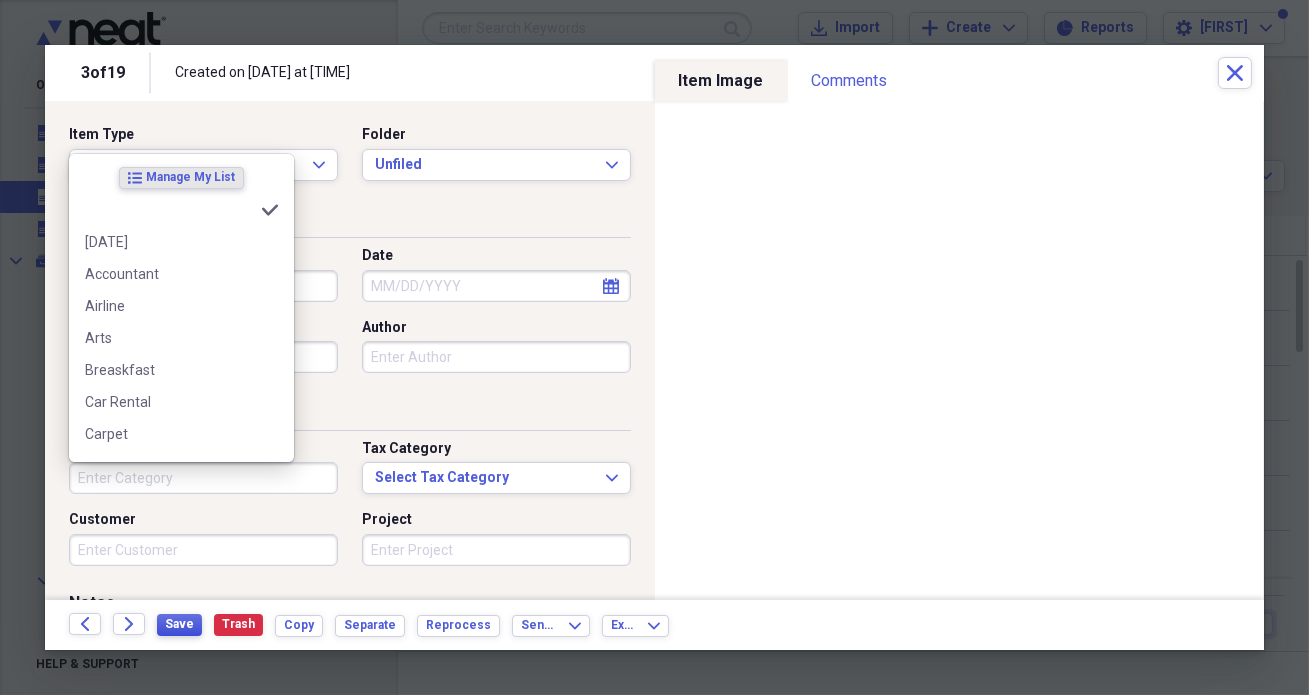 type 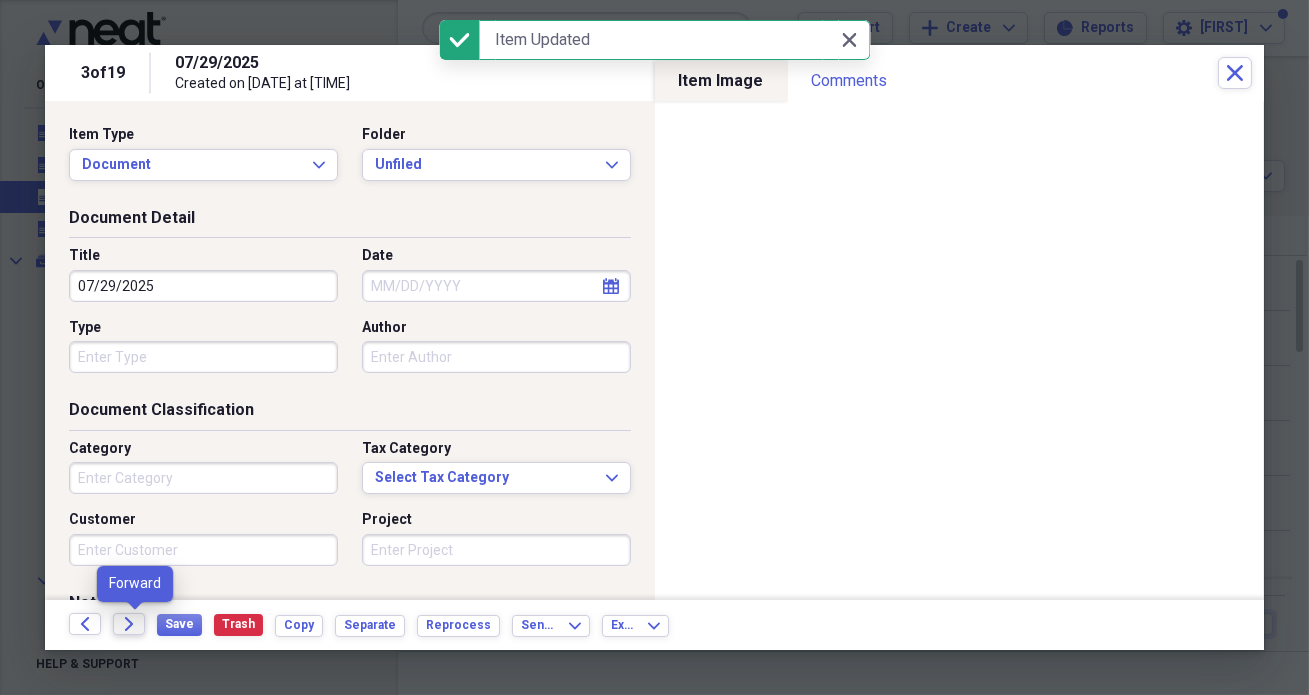 click on "Forward" at bounding box center [129, 624] 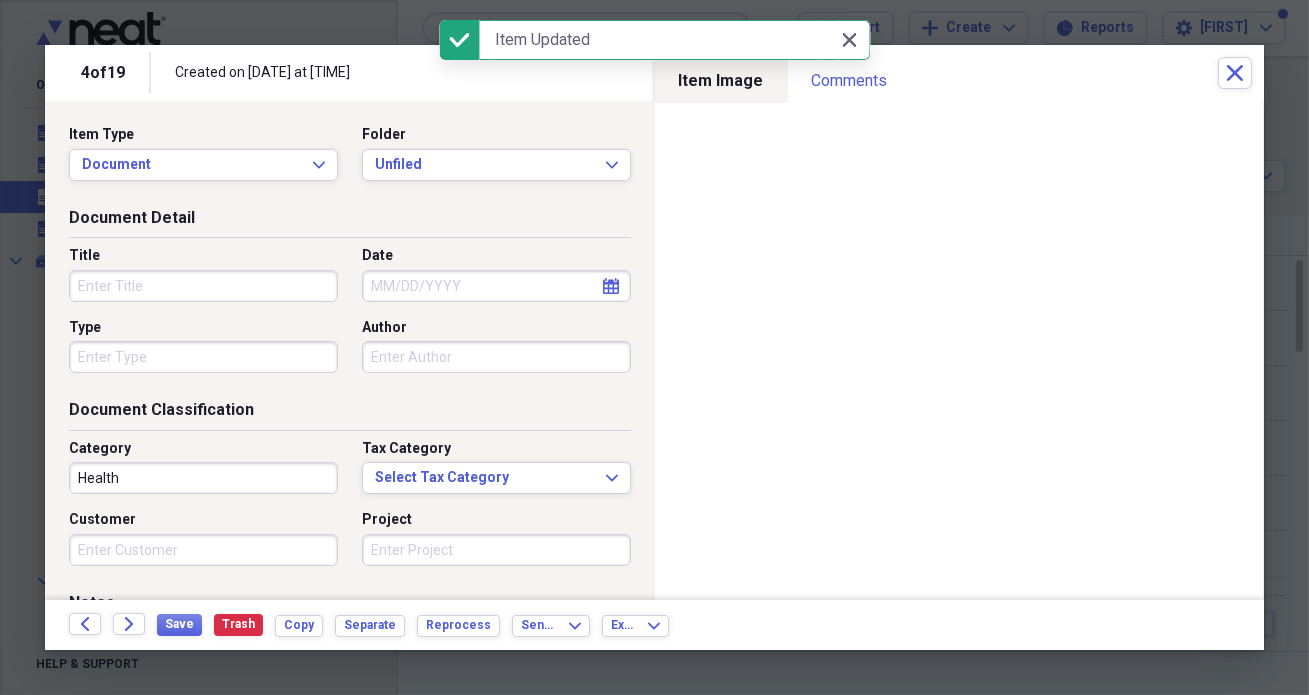 click on "Title" at bounding box center (203, 286) 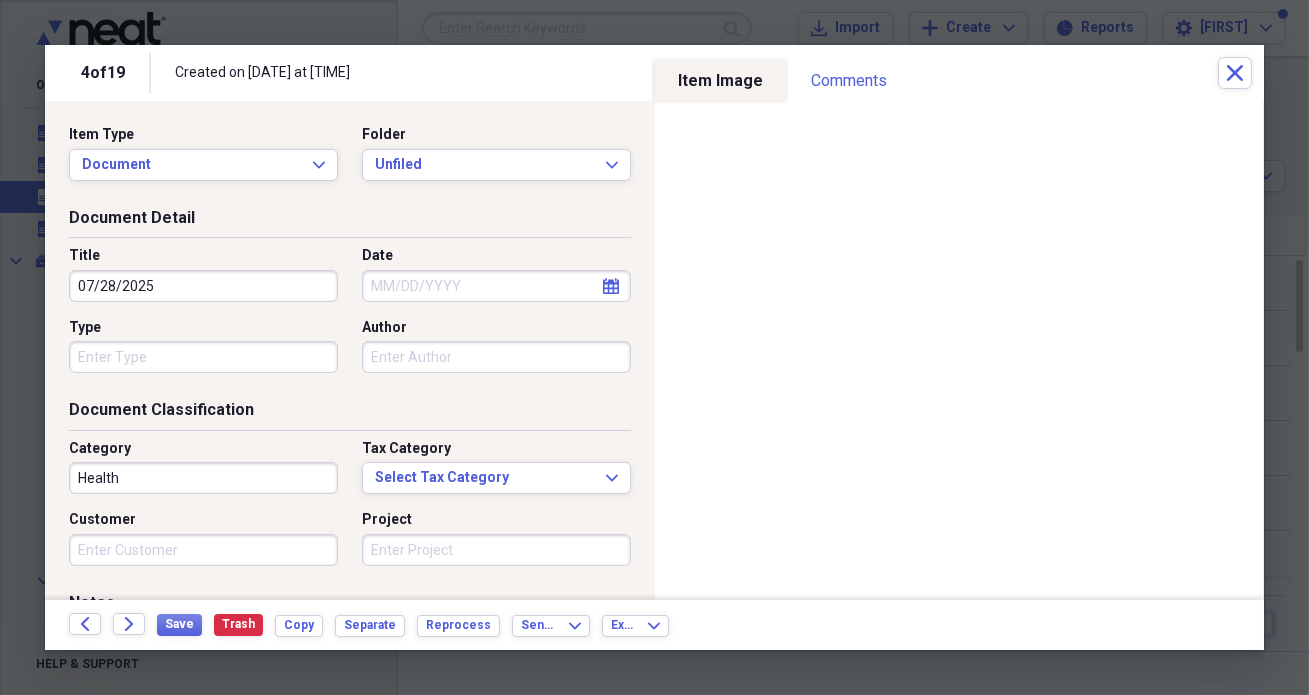 type on "07/28/2025" 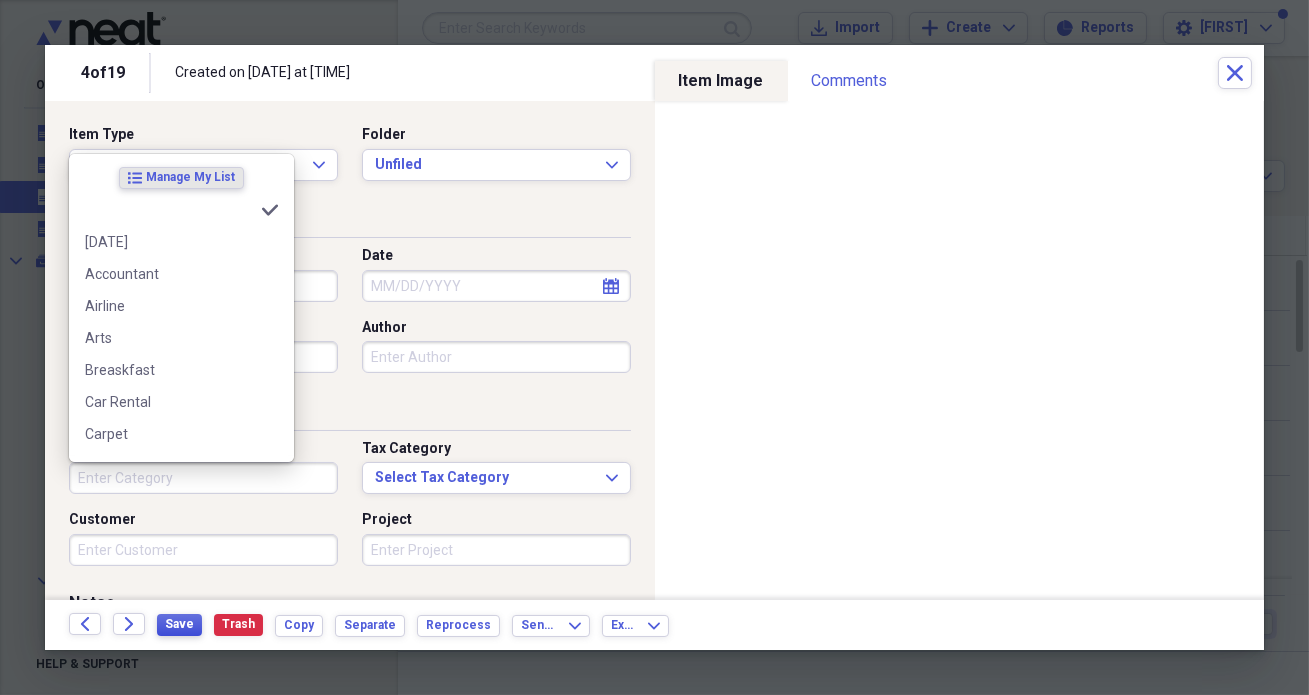 type 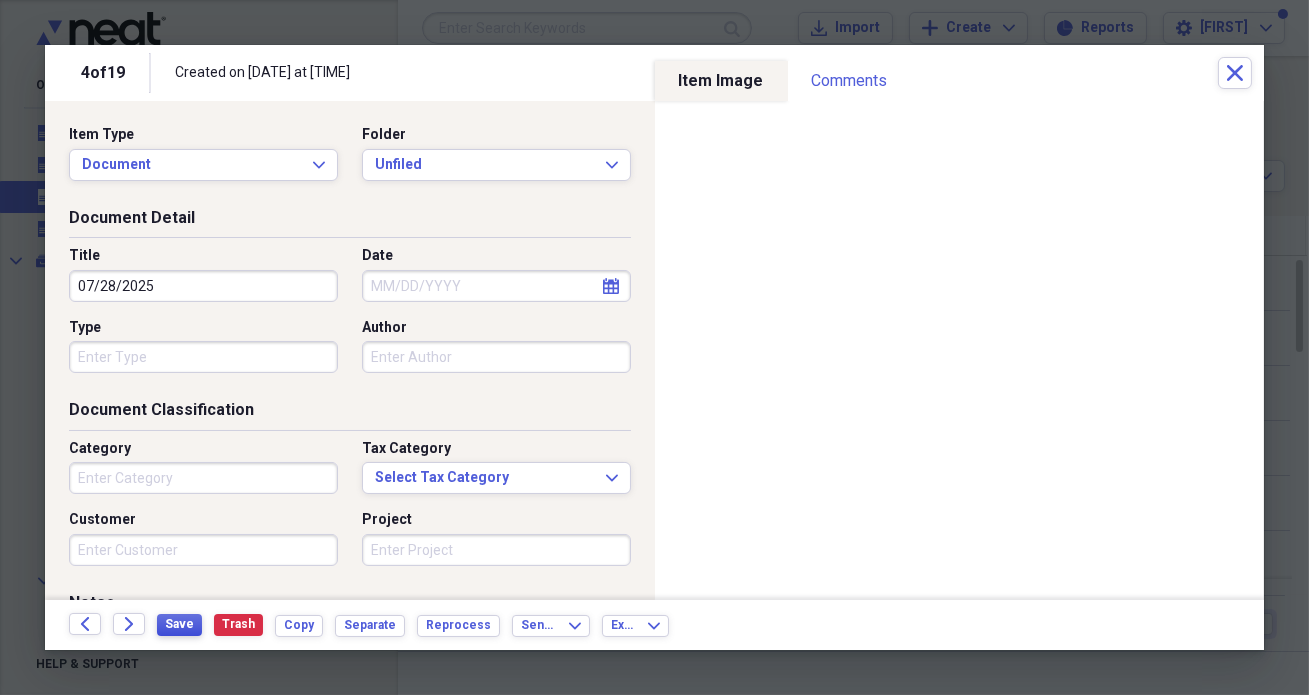 click on "Save" at bounding box center (179, 625) 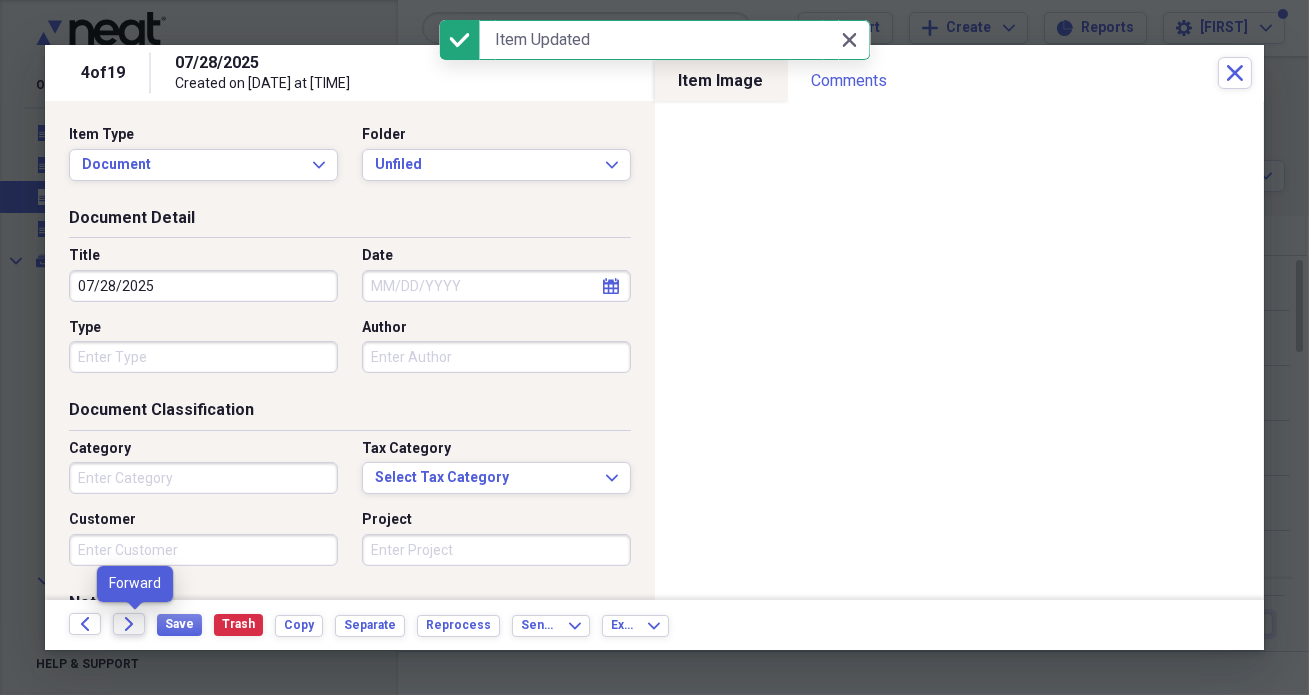 click 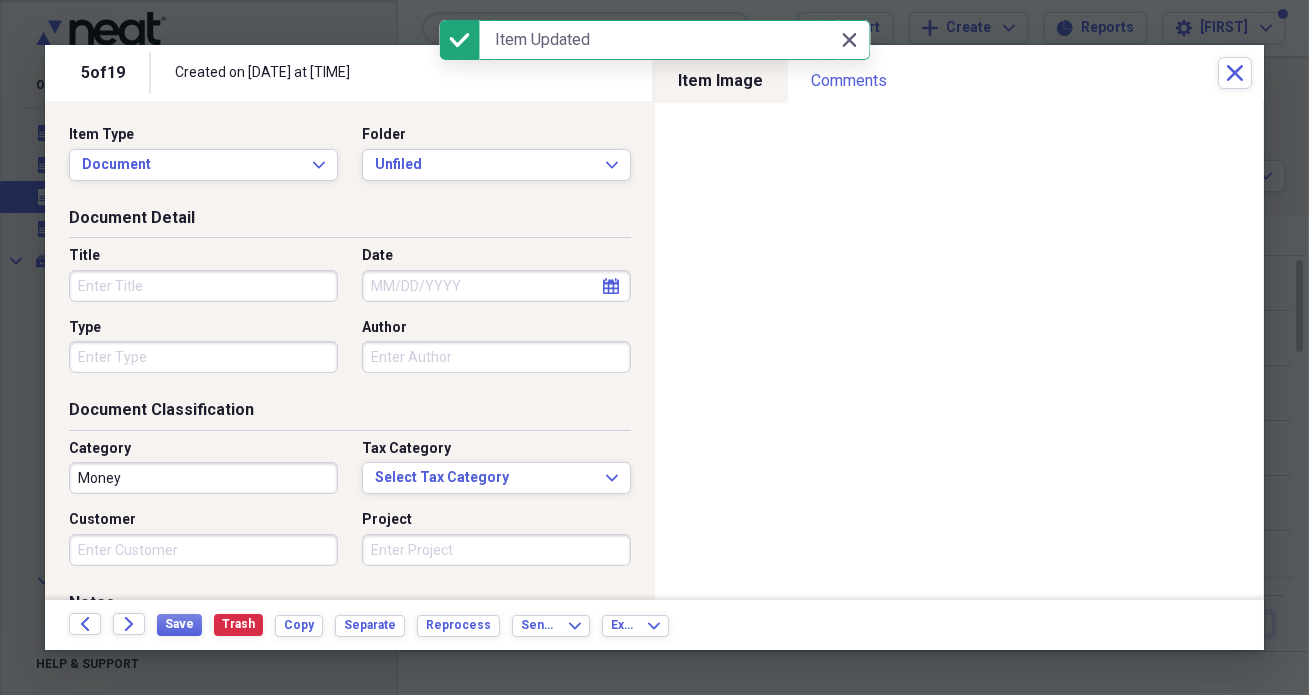 click on "Title" at bounding box center (203, 286) 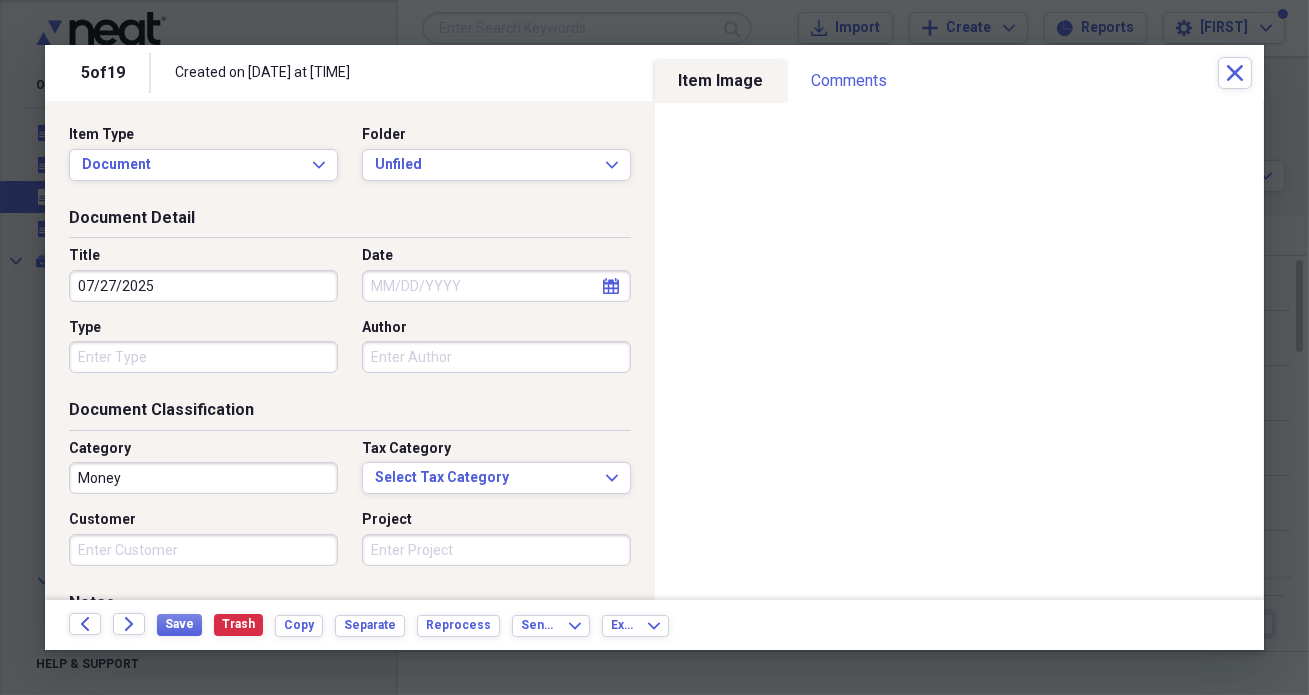 type on "07/27/2025" 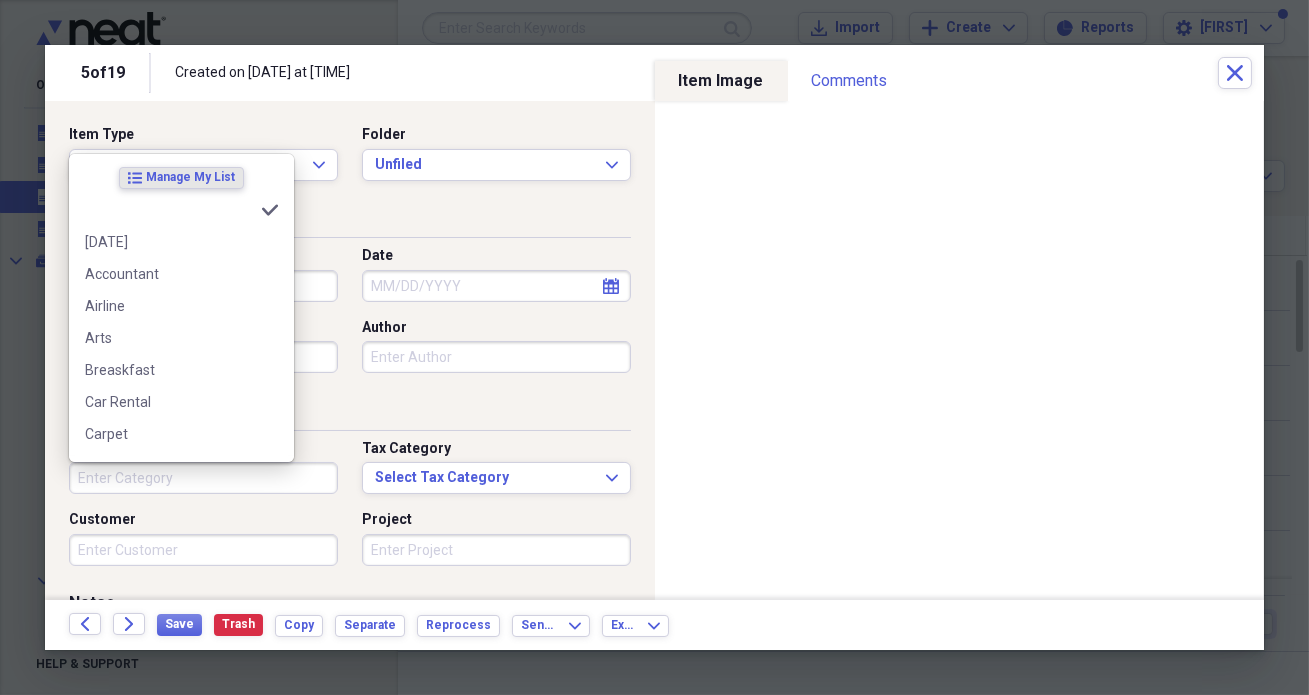 type 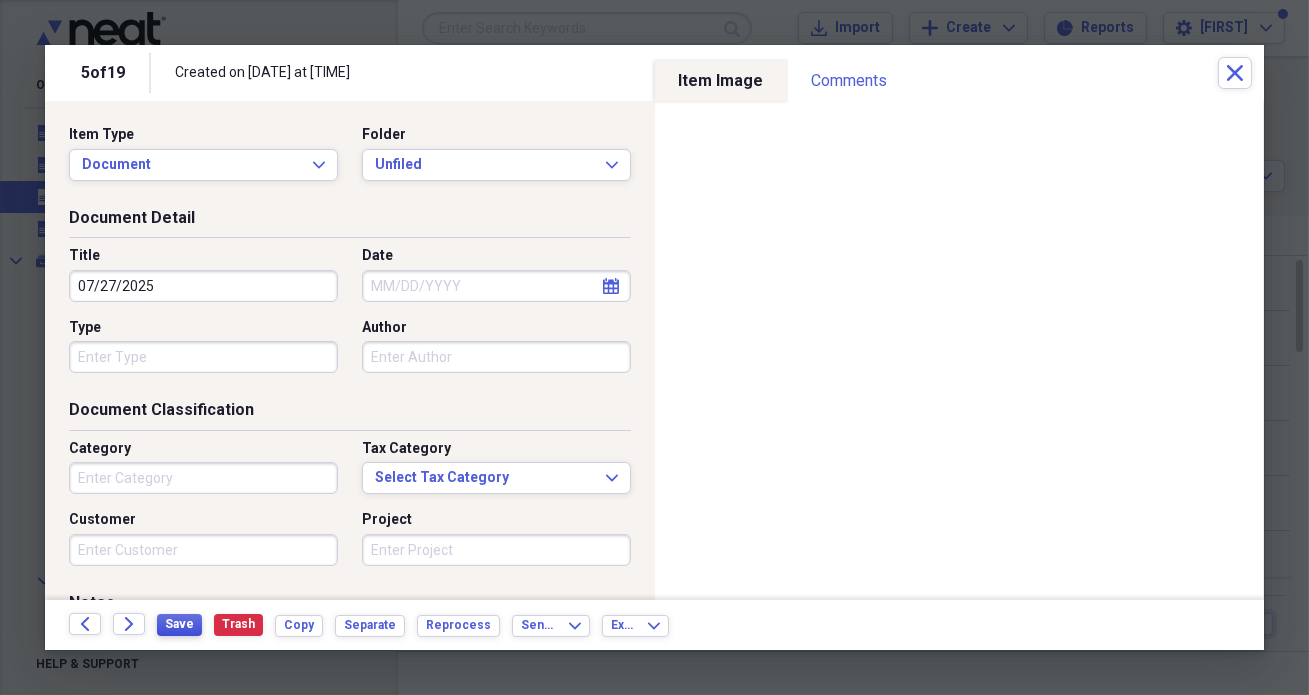 click on "Save" at bounding box center [179, 624] 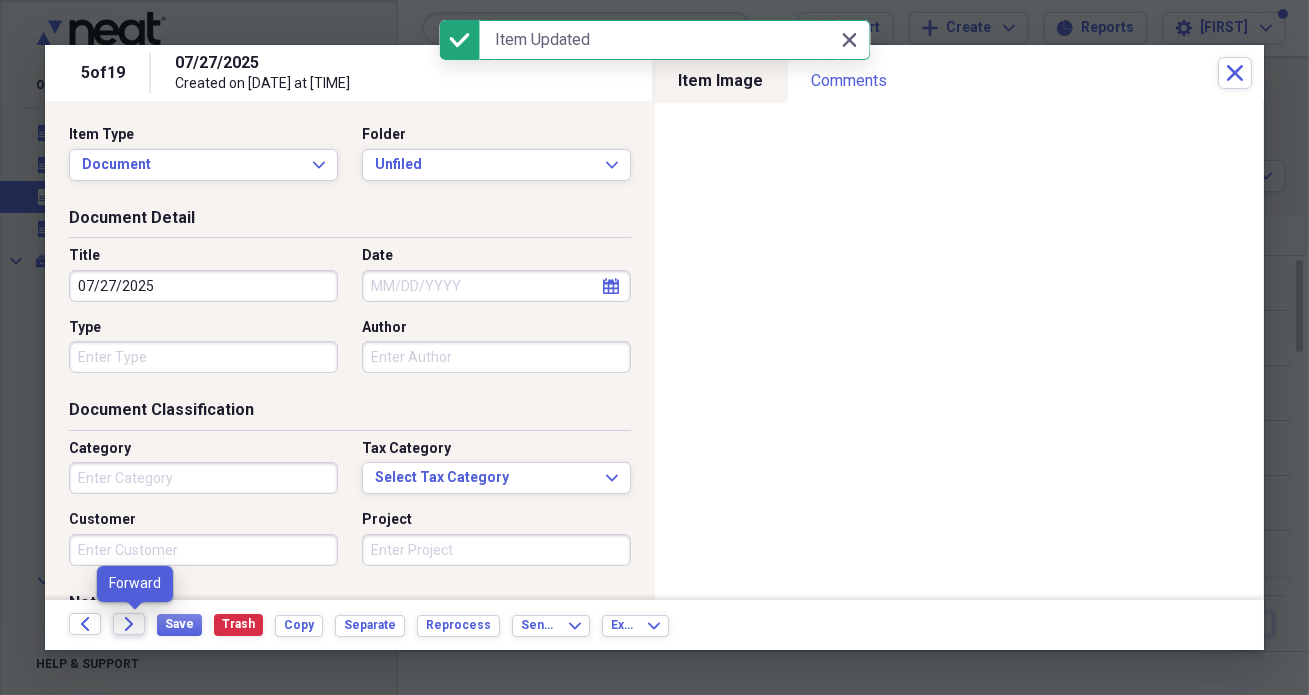 click on "Forward" 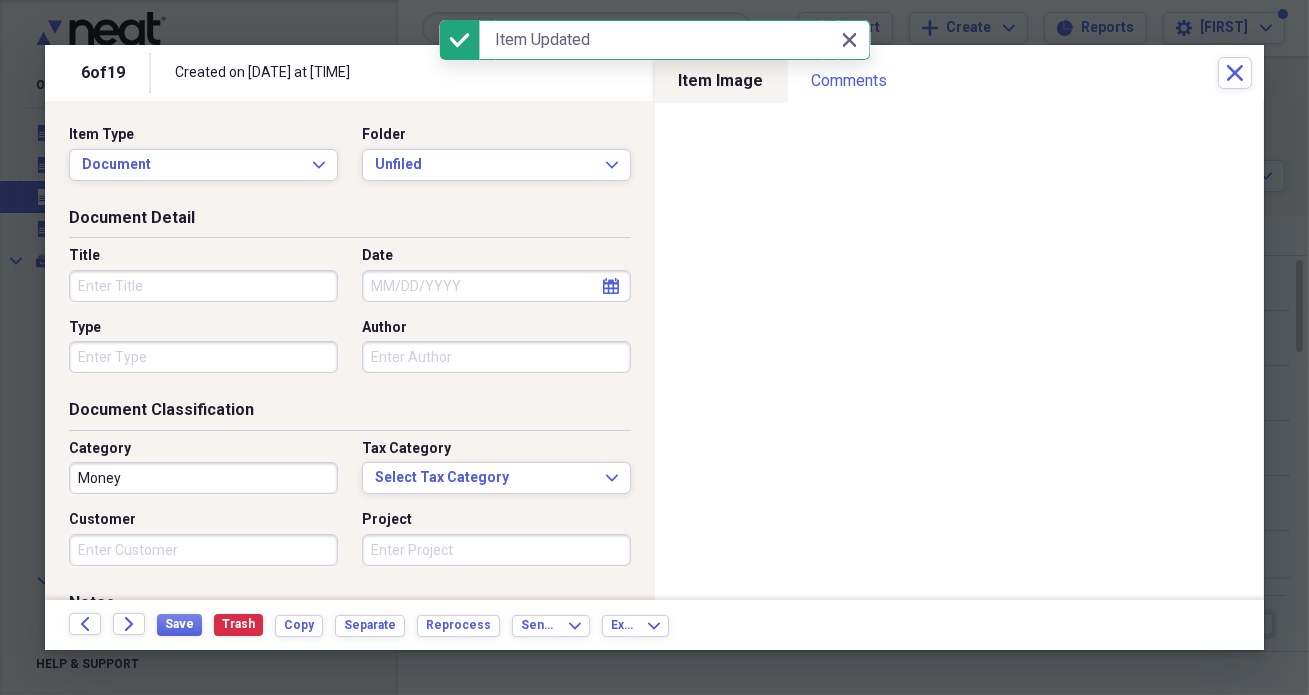 click on "Title" at bounding box center (203, 286) 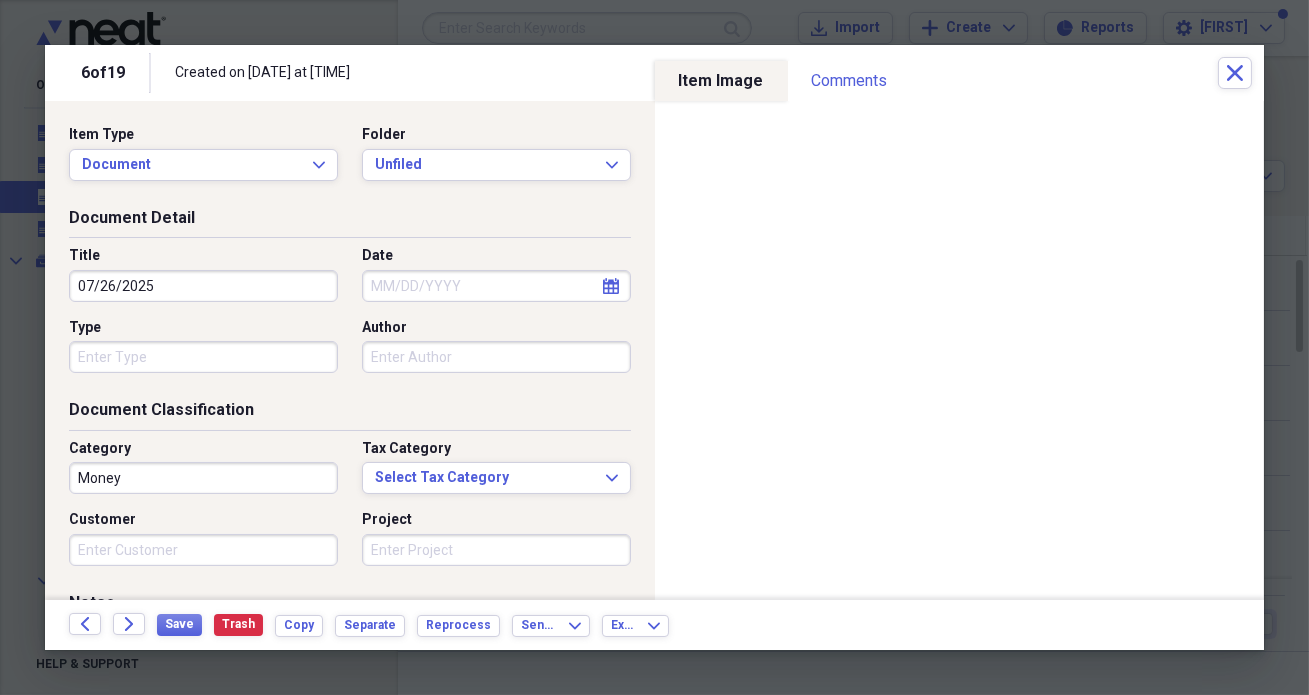 type on "07/26/2025" 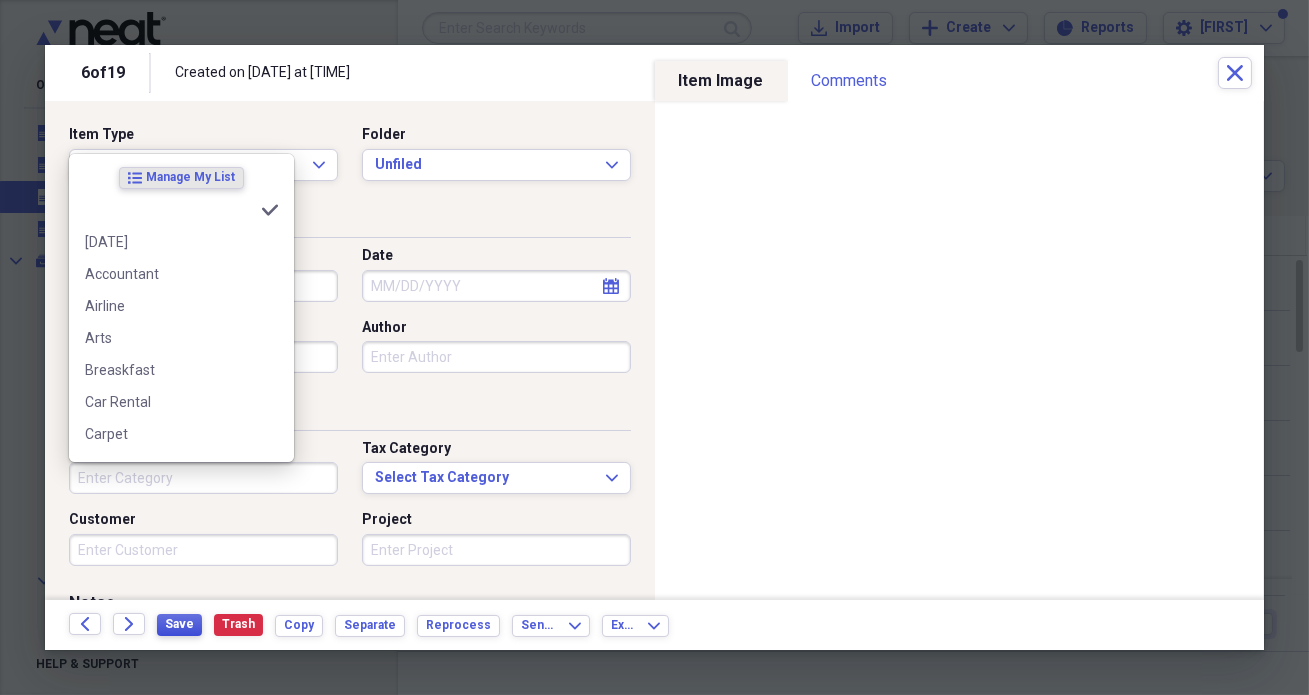 type 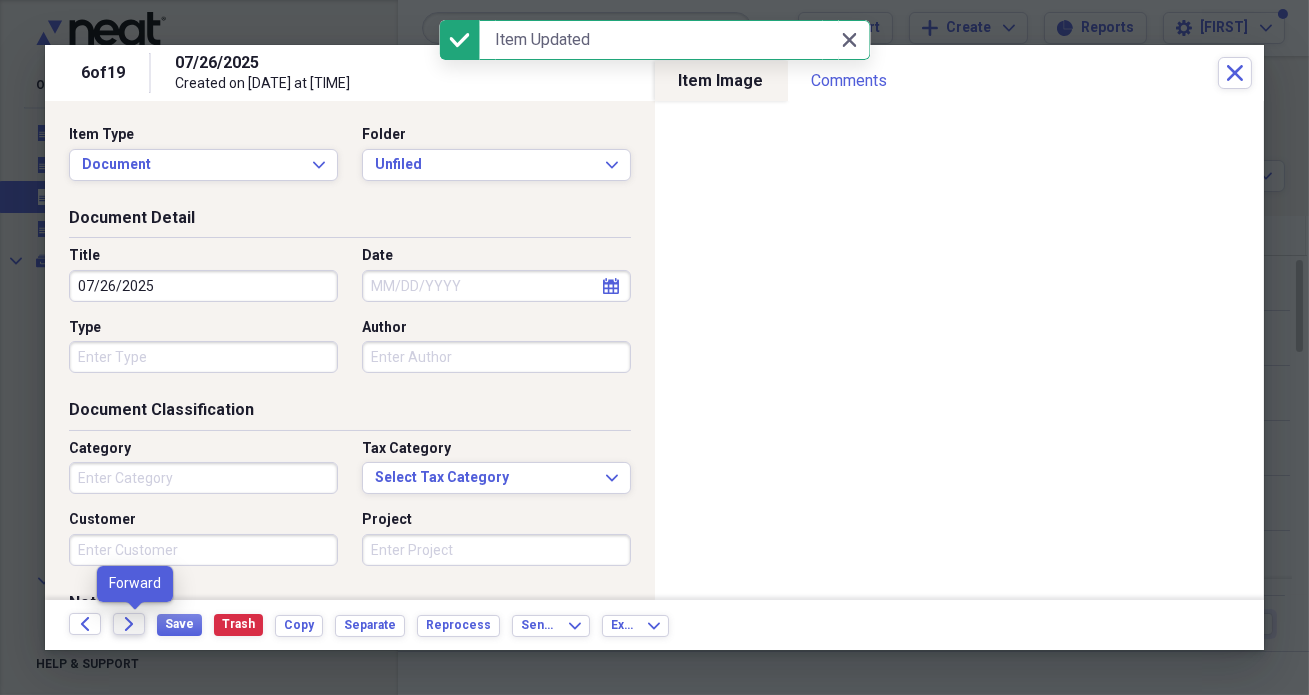 click on "Forward" at bounding box center [129, 624] 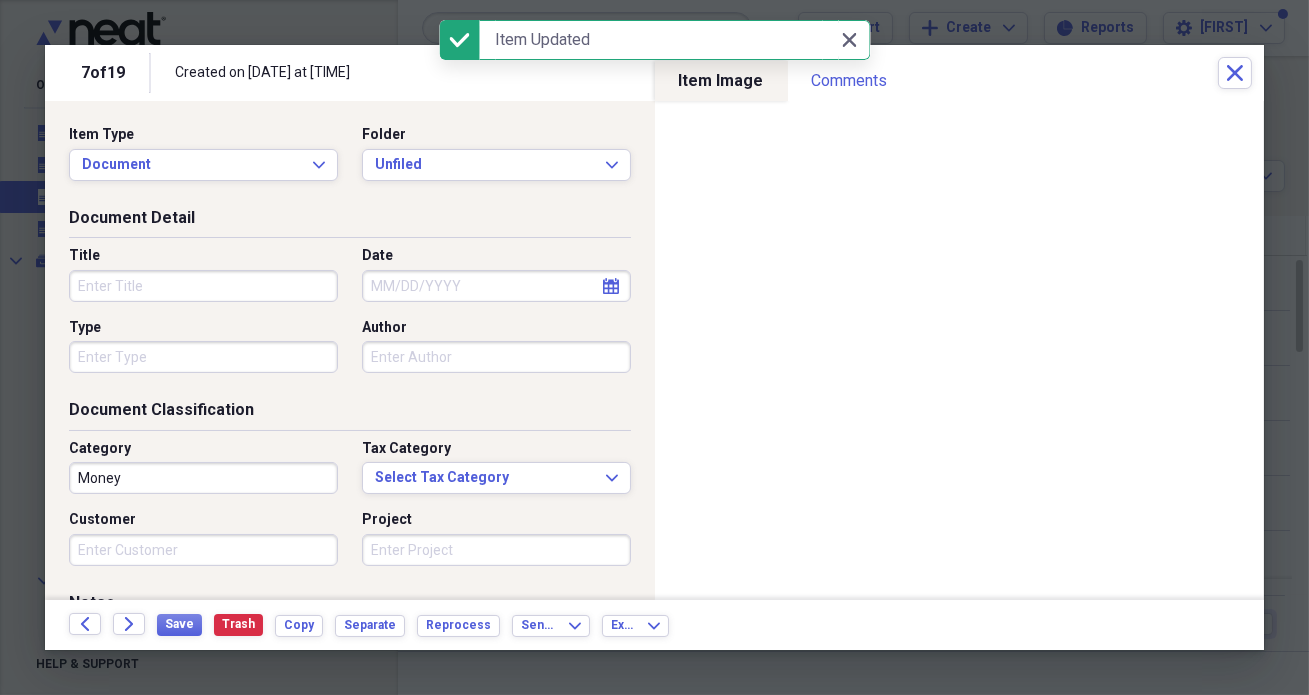 click on "Title" at bounding box center (203, 286) 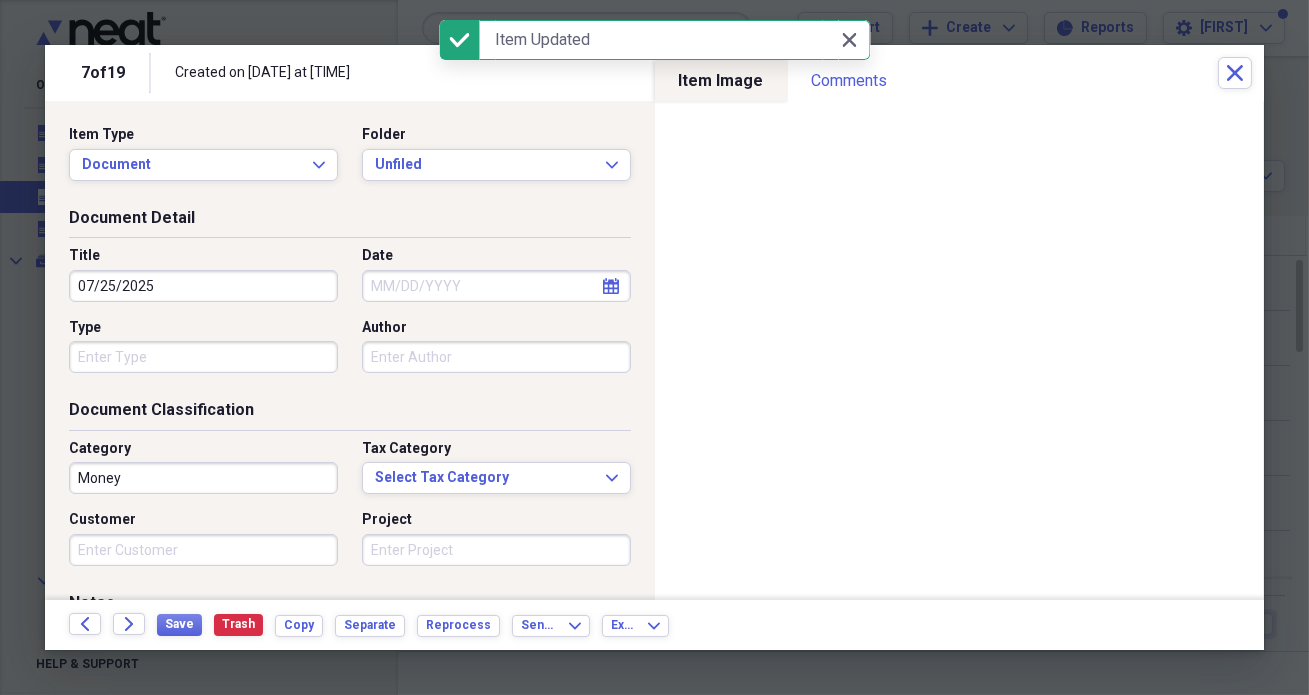 type on "07/25/2025" 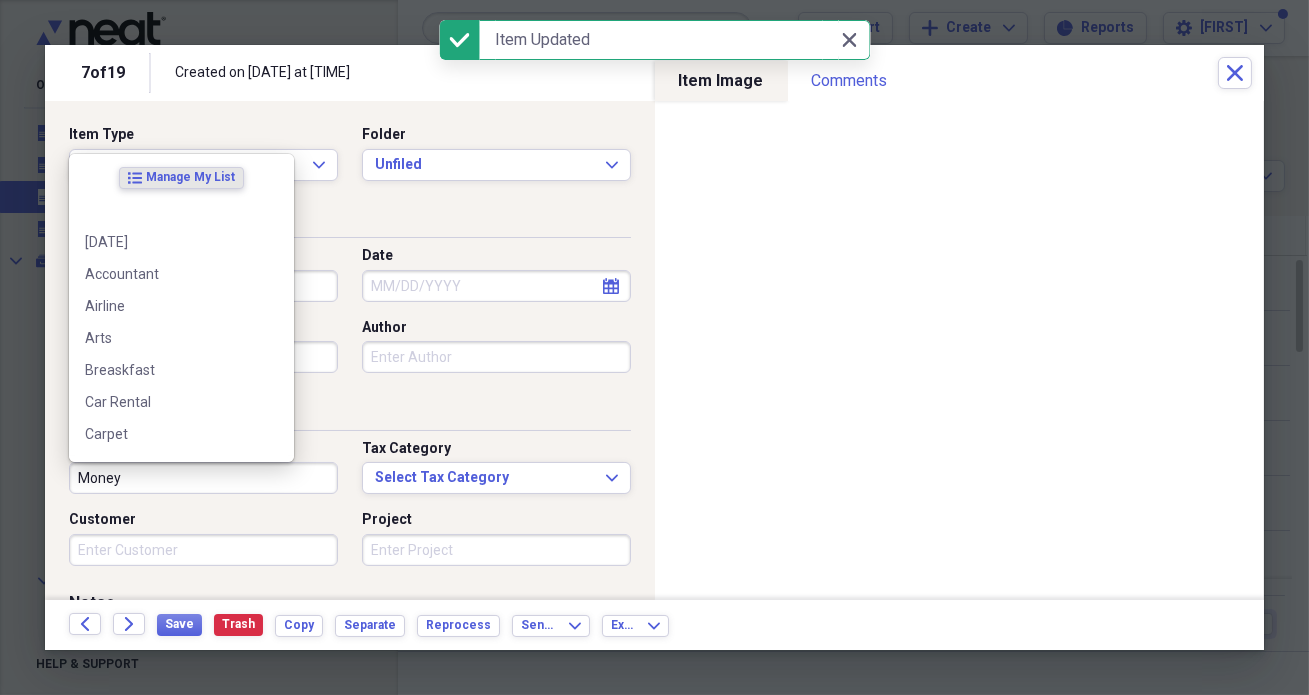 click on "Money" at bounding box center [203, 478] 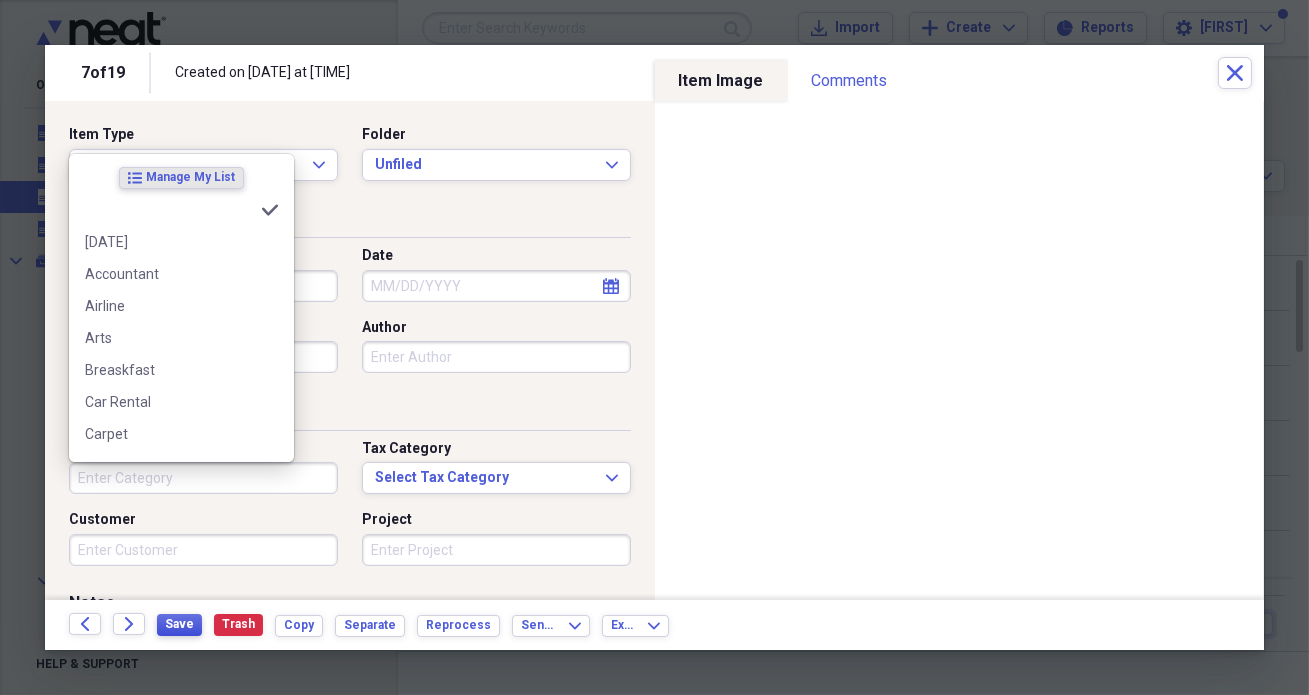 type 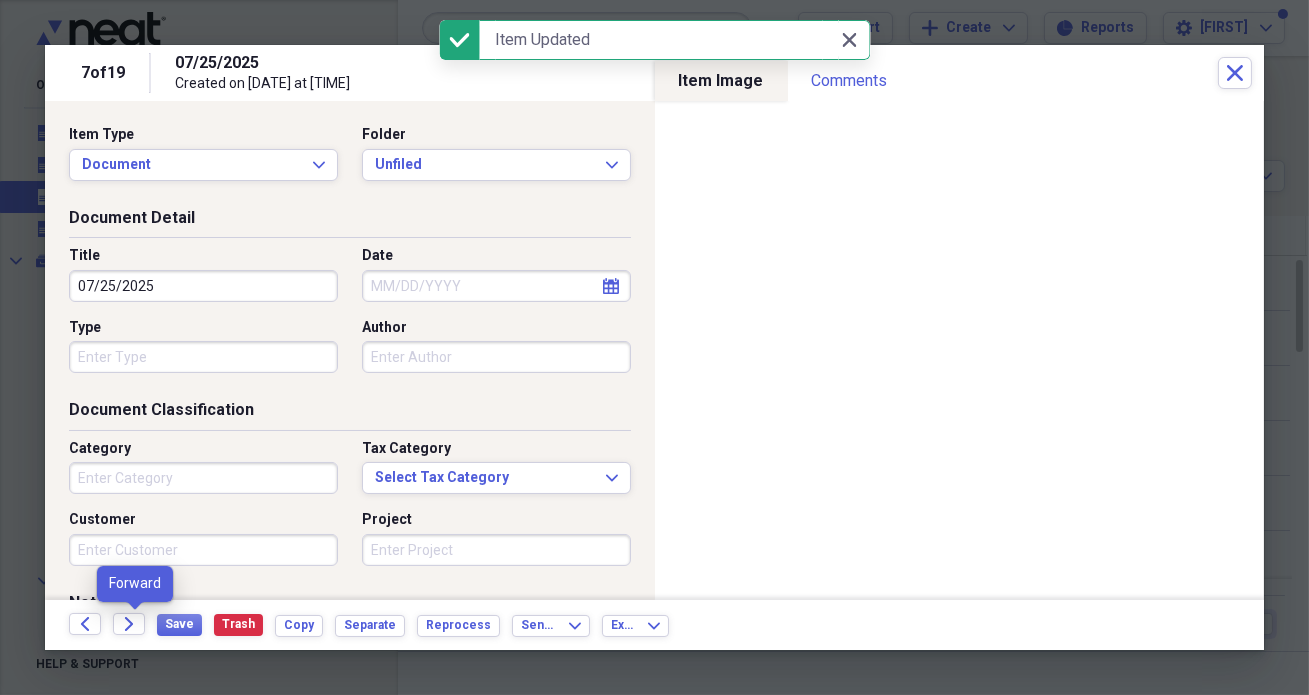 click on "Forward" at bounding box center [135, 625] 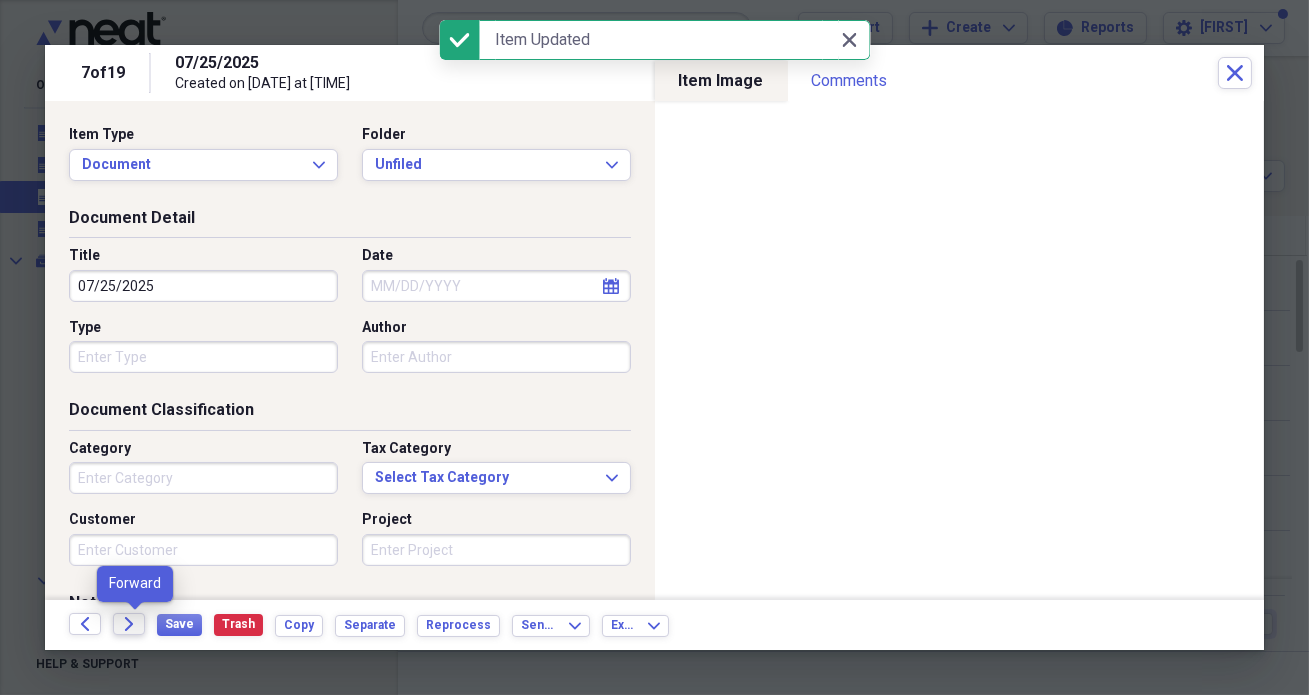 click on "Forward" 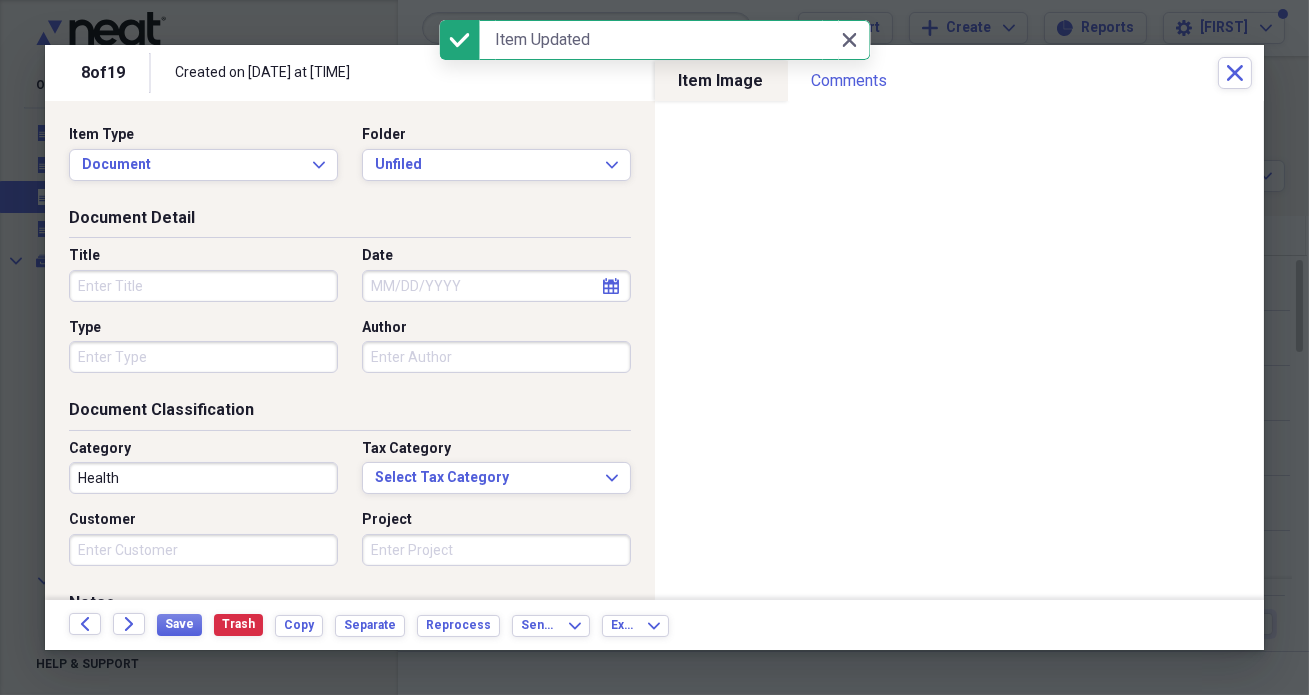 click on "Title" at bounding box center (203, 286) 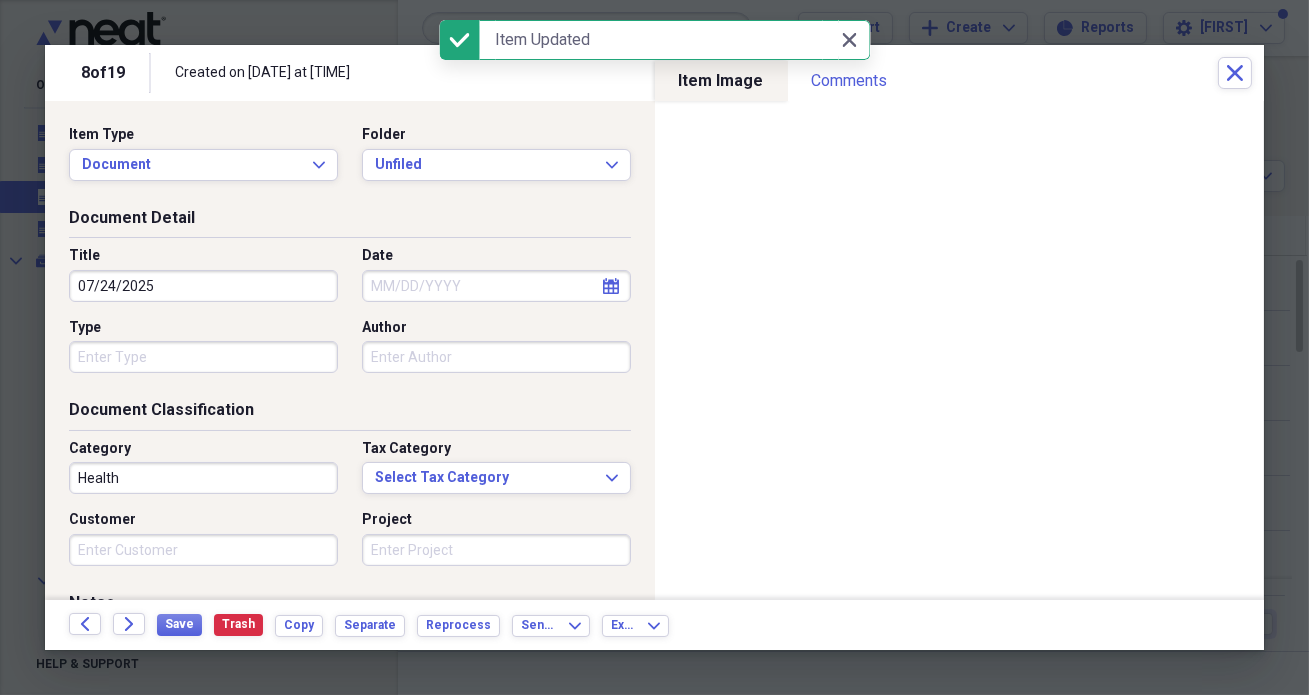 type on "07/24/2025" 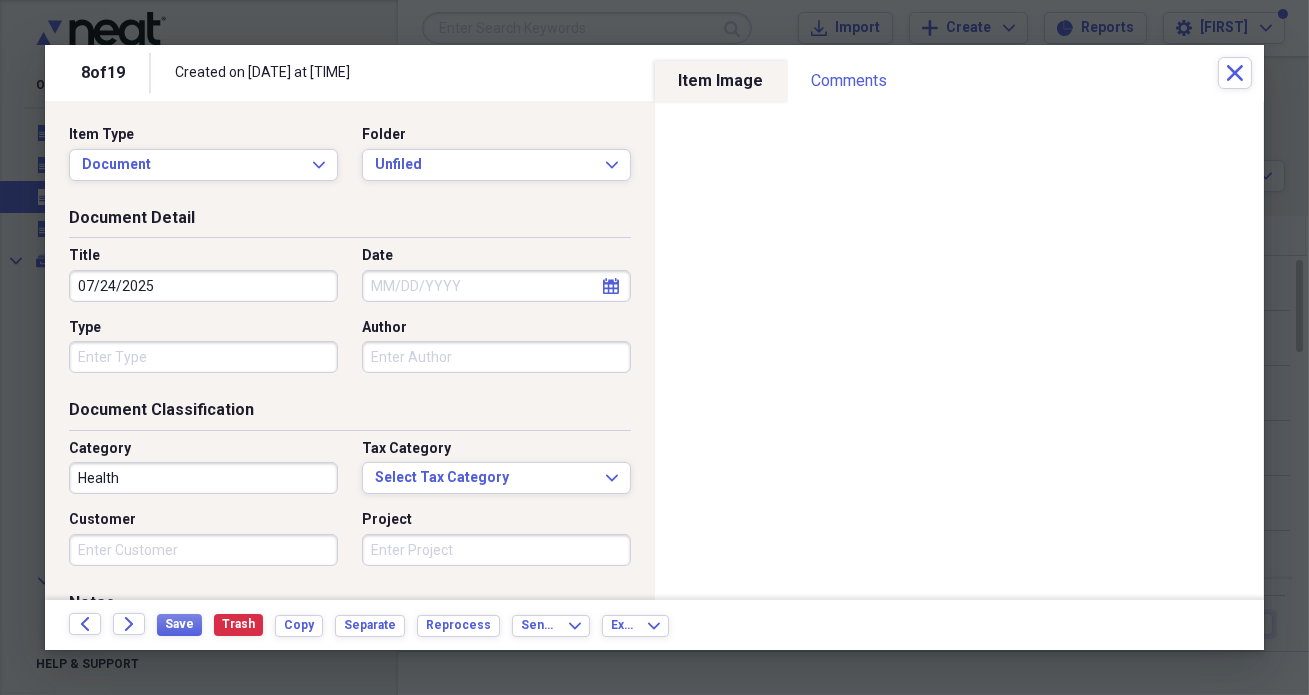 click on "Health" at bounding box center (203, 478) 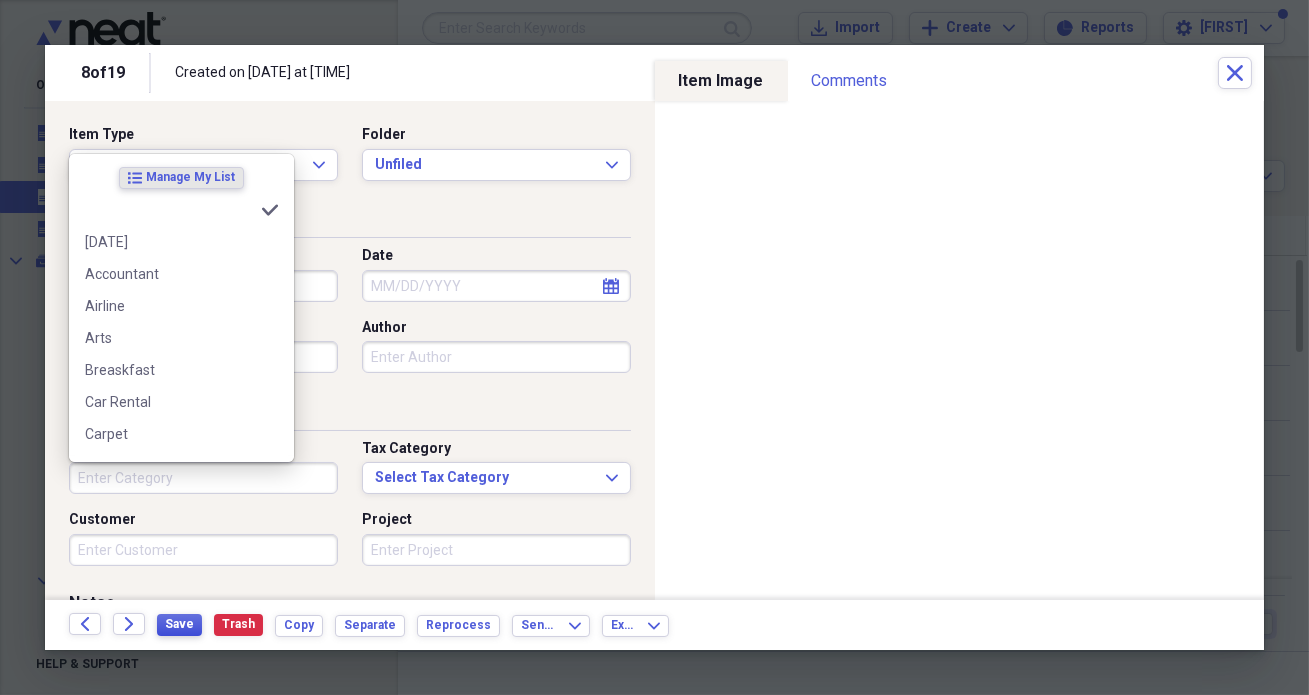 type 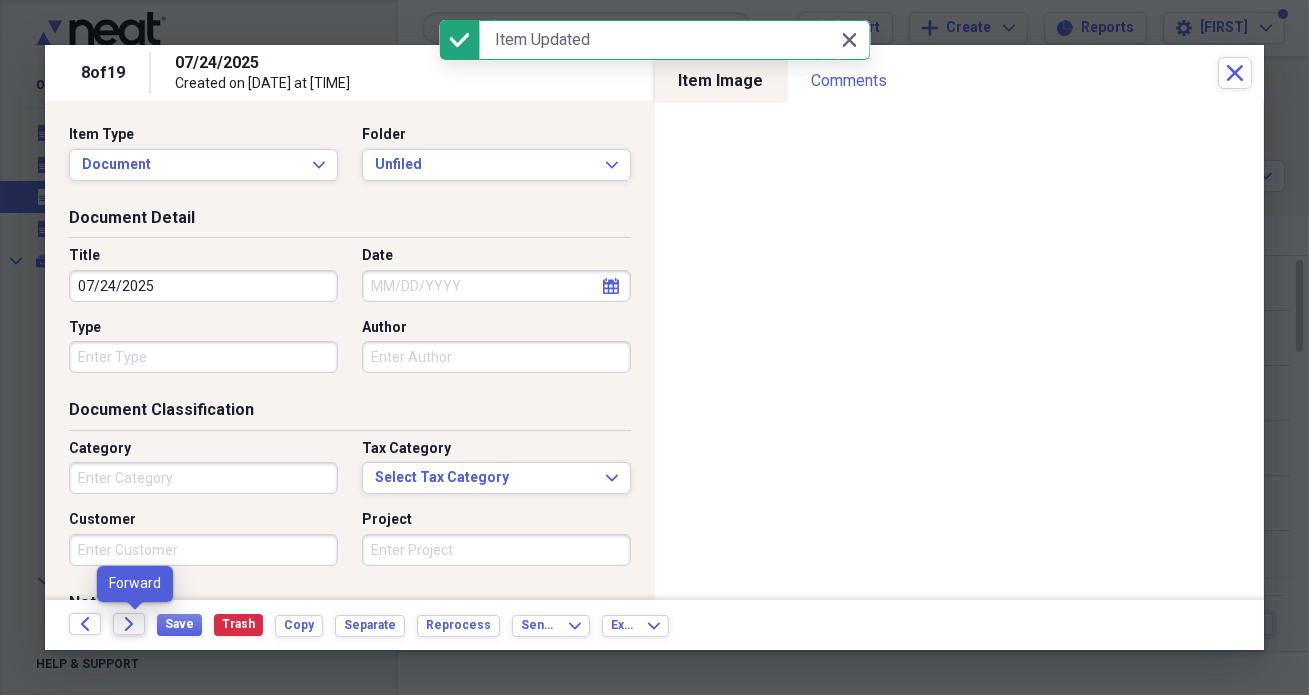 click on "Forward" 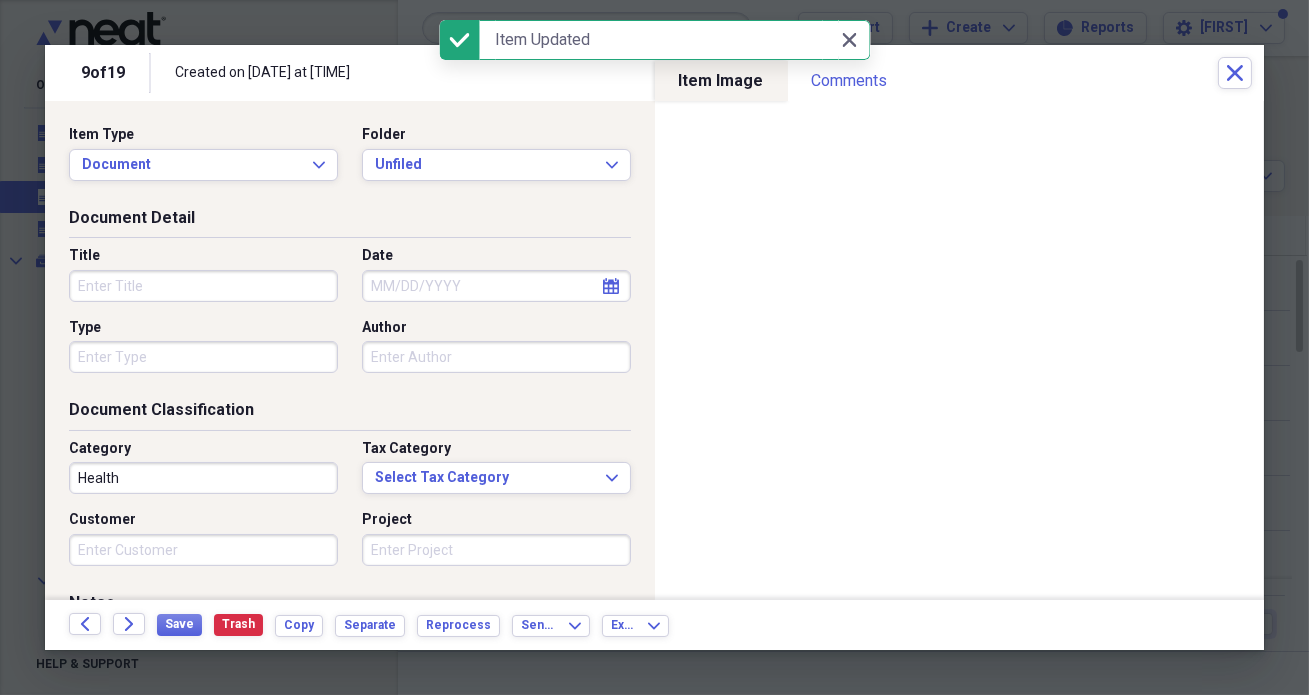 click on "Title" at bounding box center [203, 286] 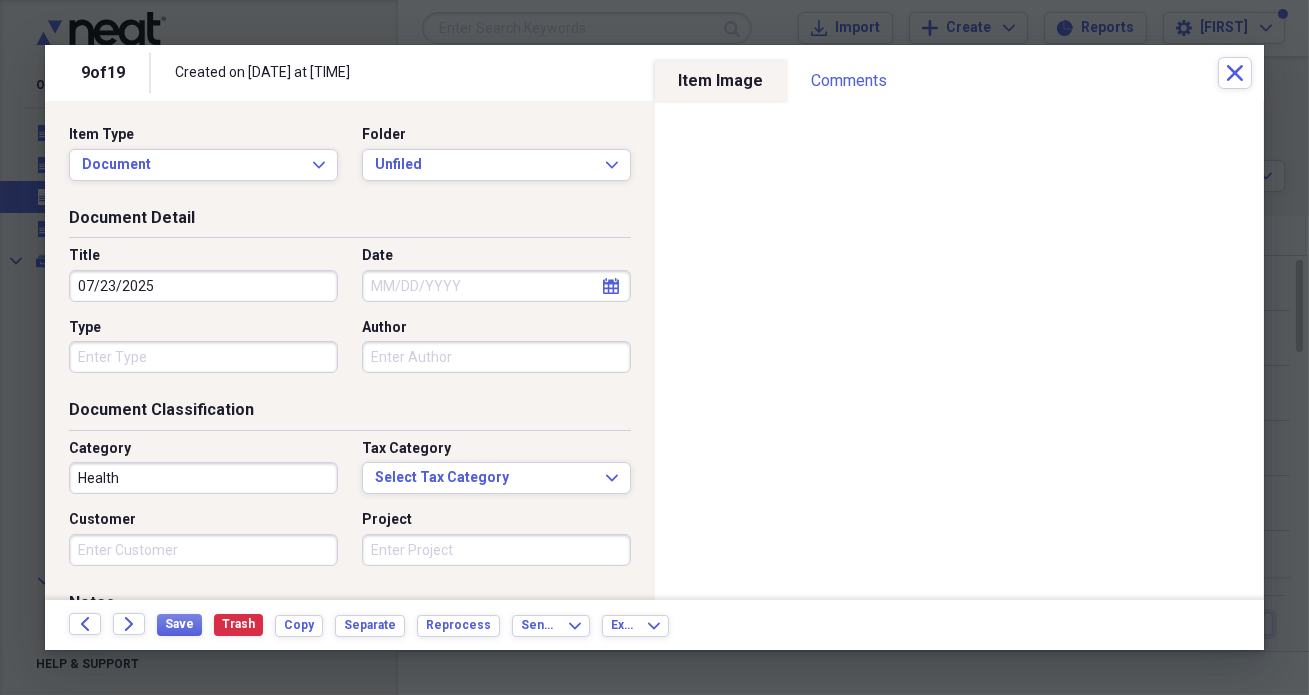 type on "07/23/2025" 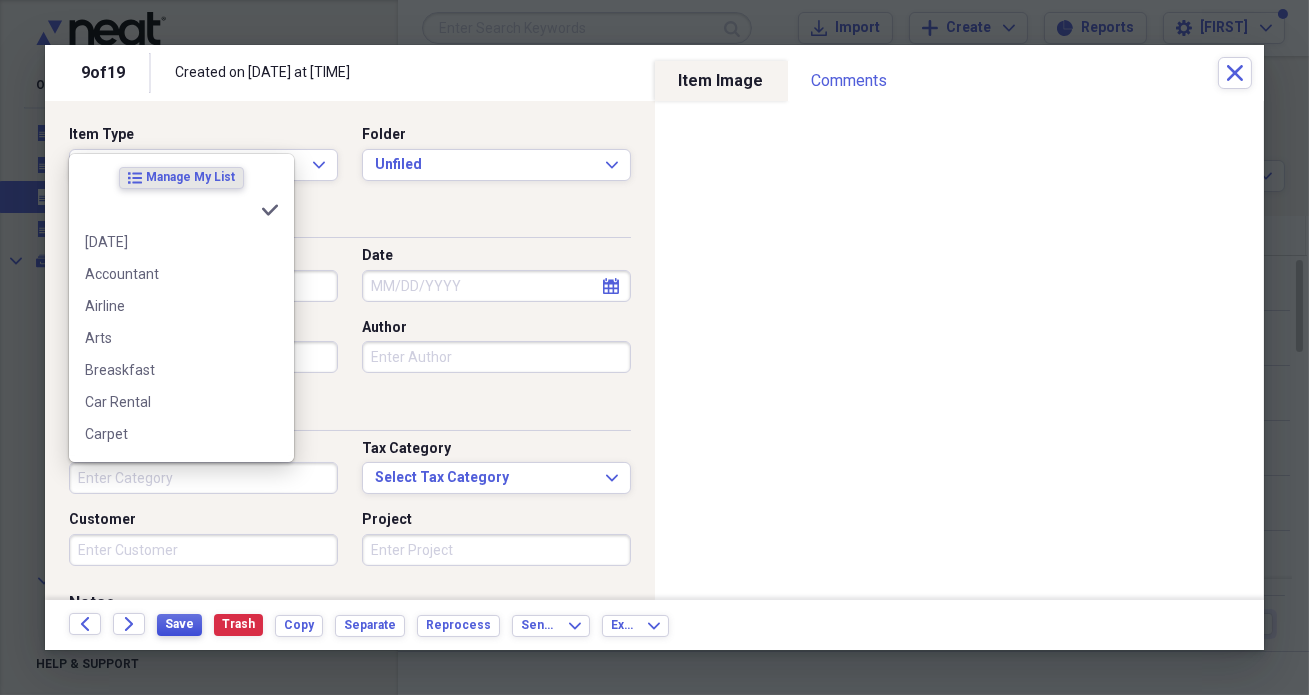 type 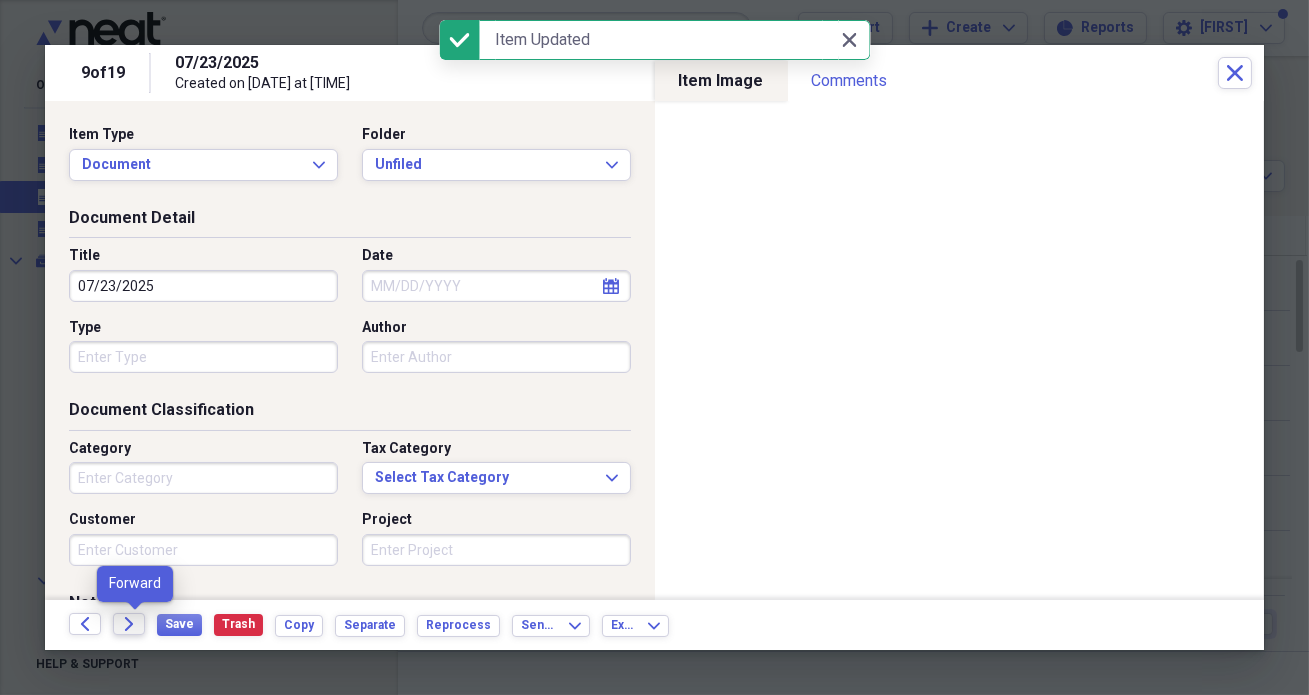 click on "Forward" 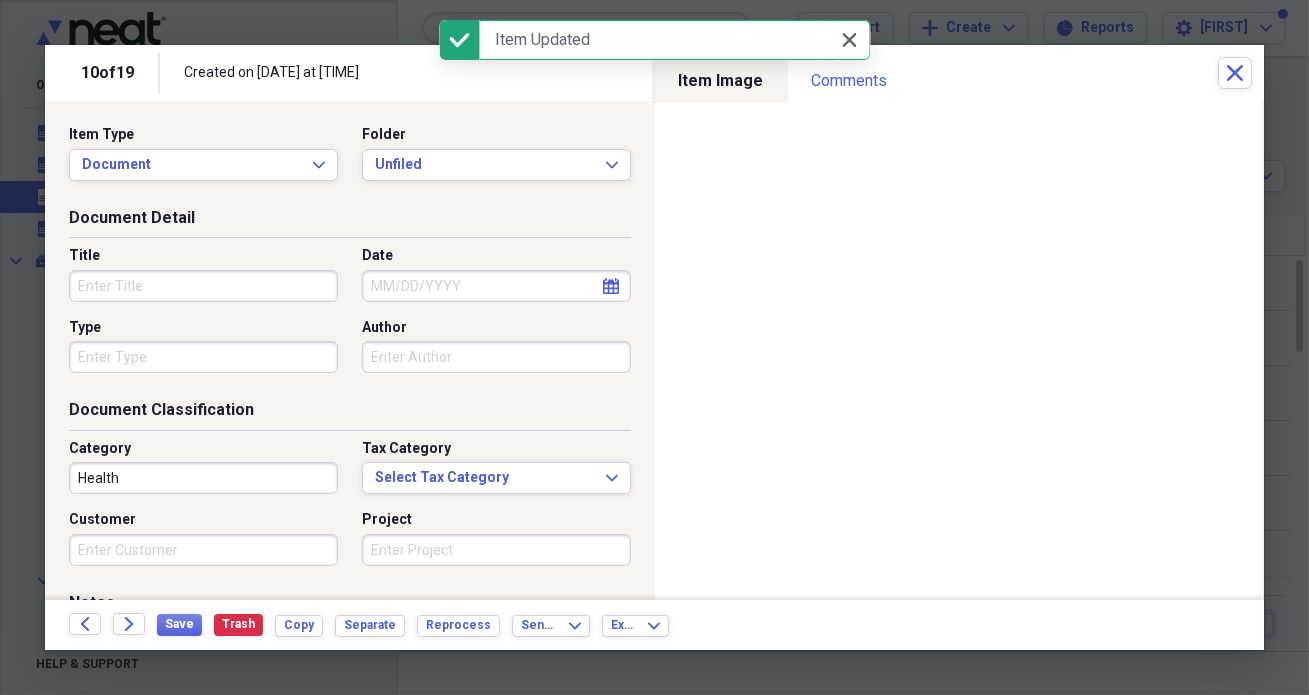 click on "Title" at bounding box center (203, 286) 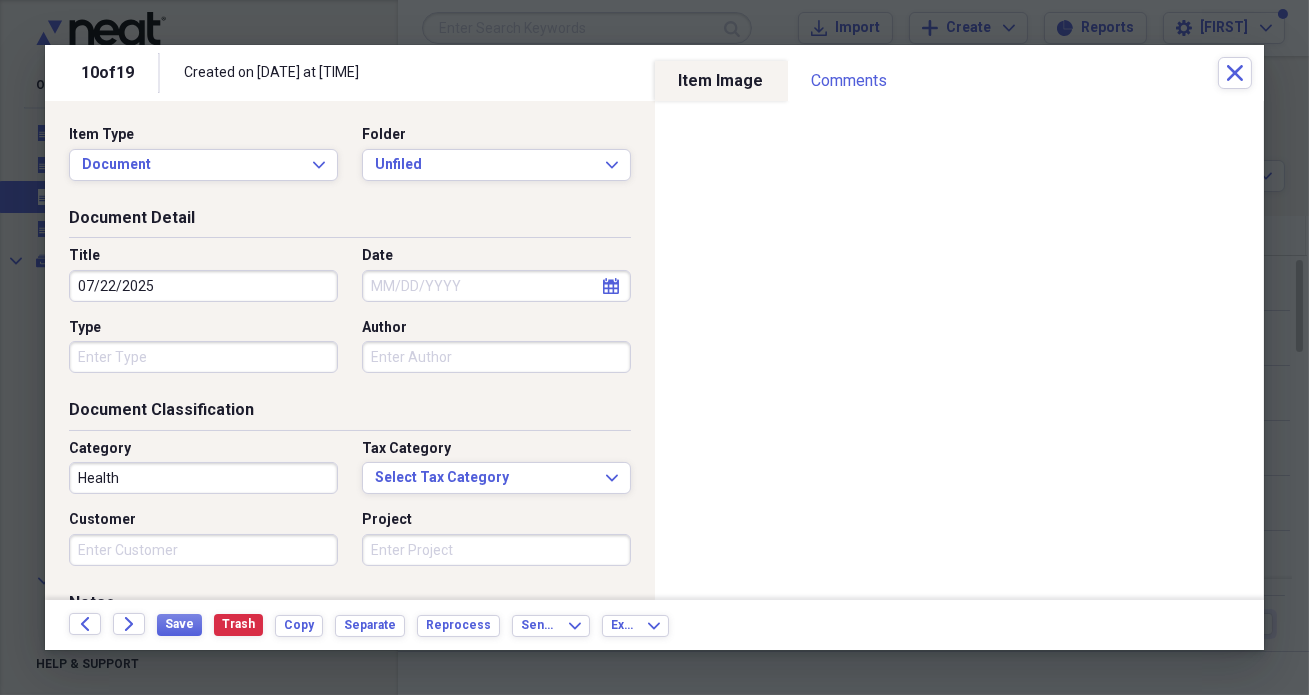 type on "07/22/2025" 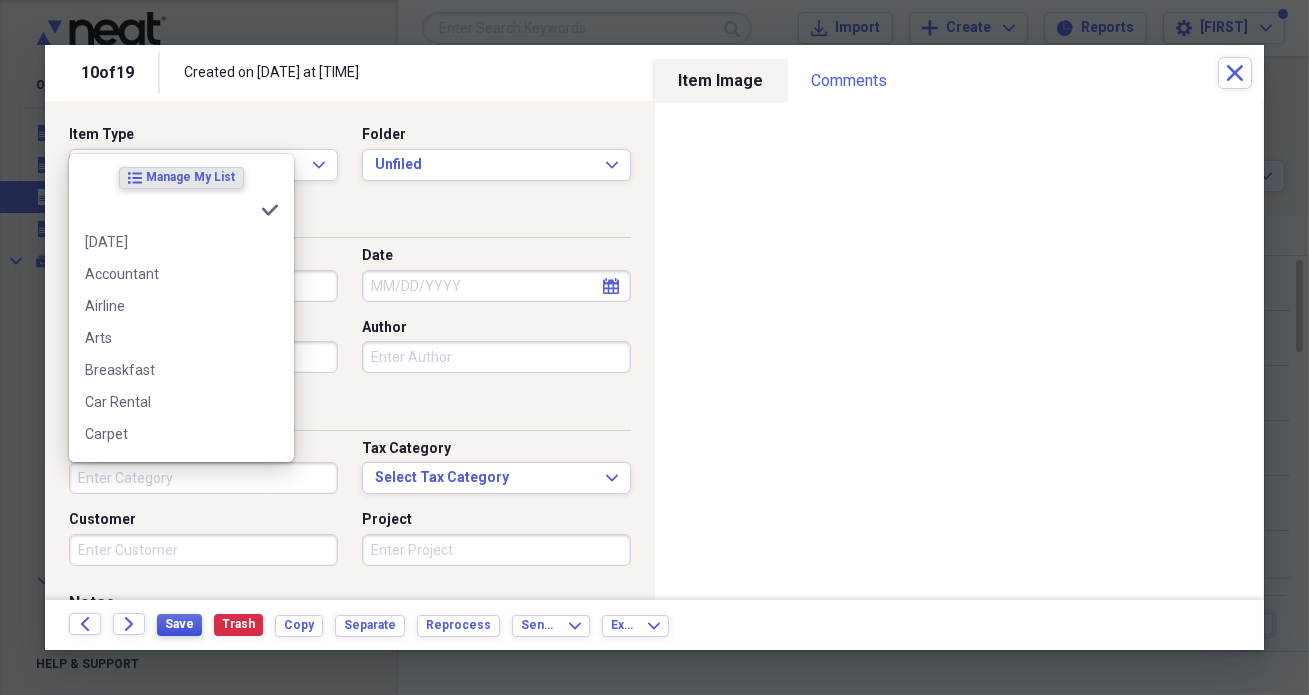 type 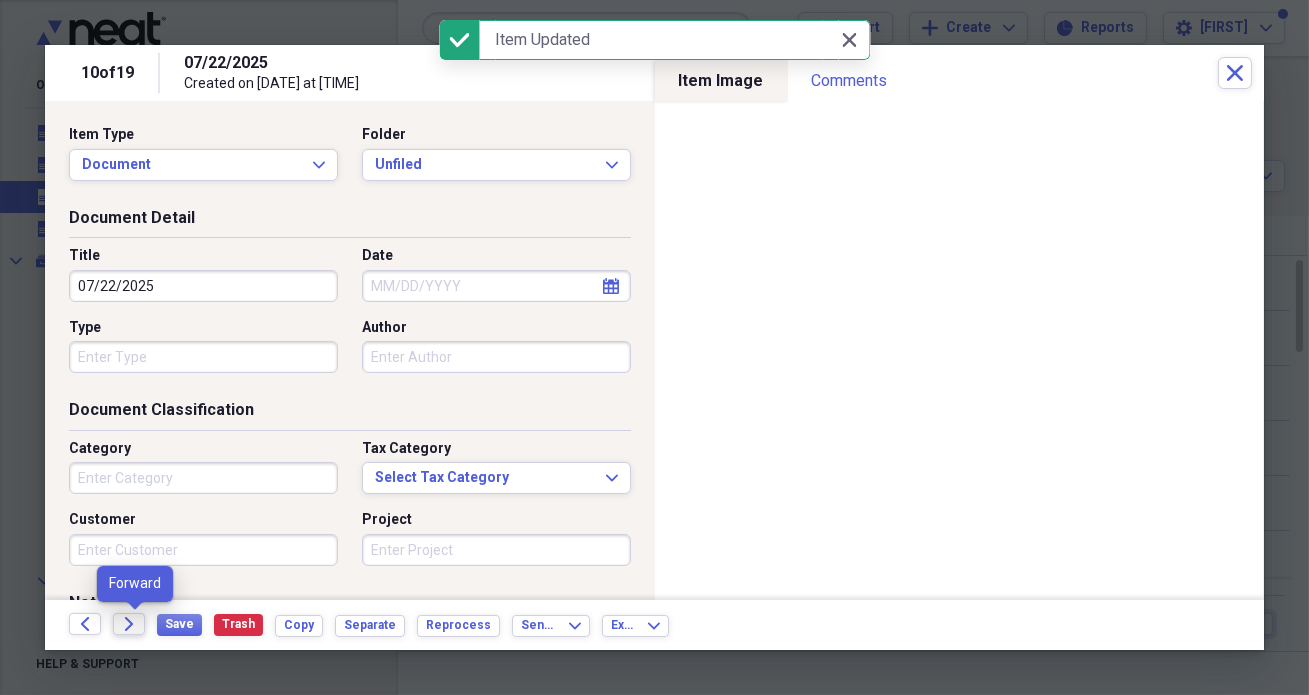 click on "Forward" 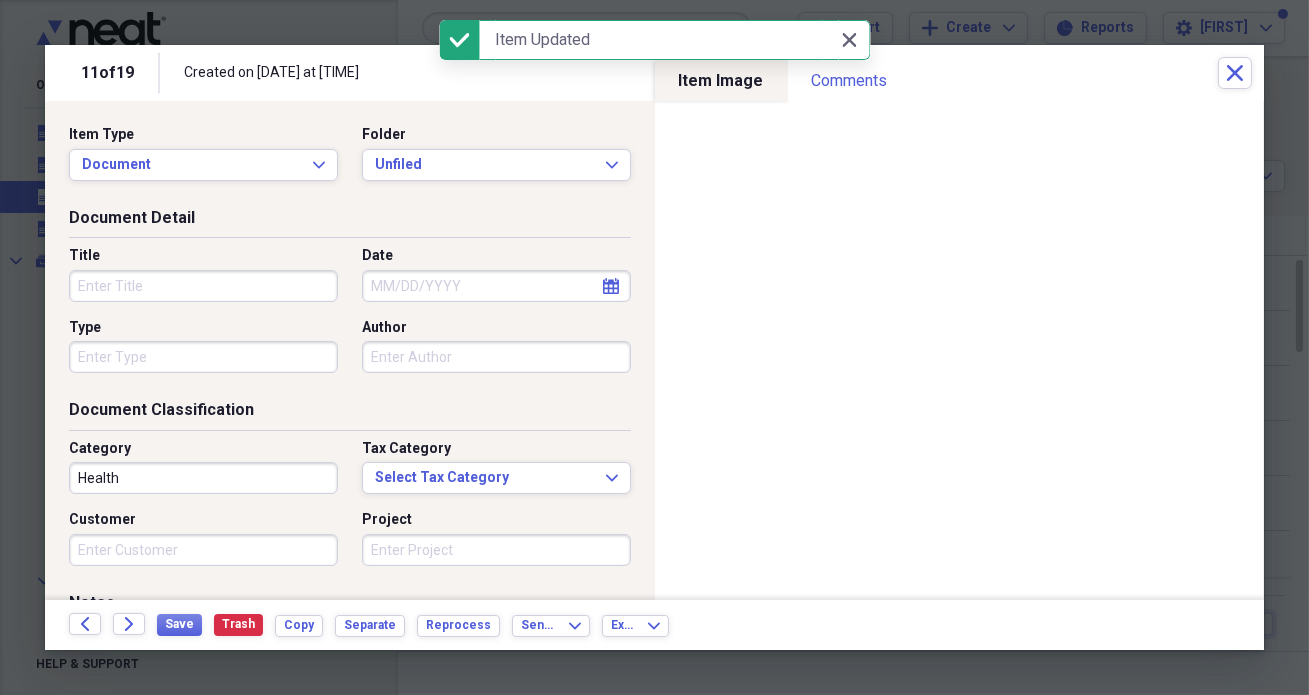 click on "Title" at bounding box center [203, 286] 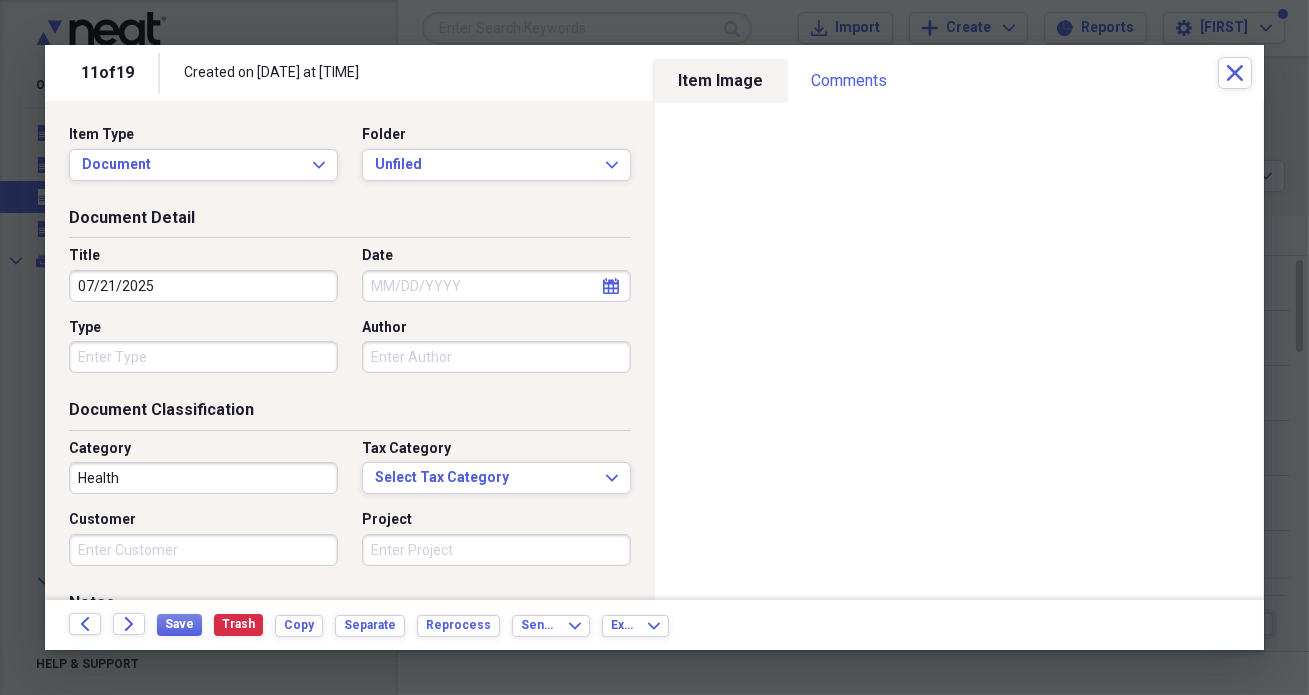 type on "07/21/2025" 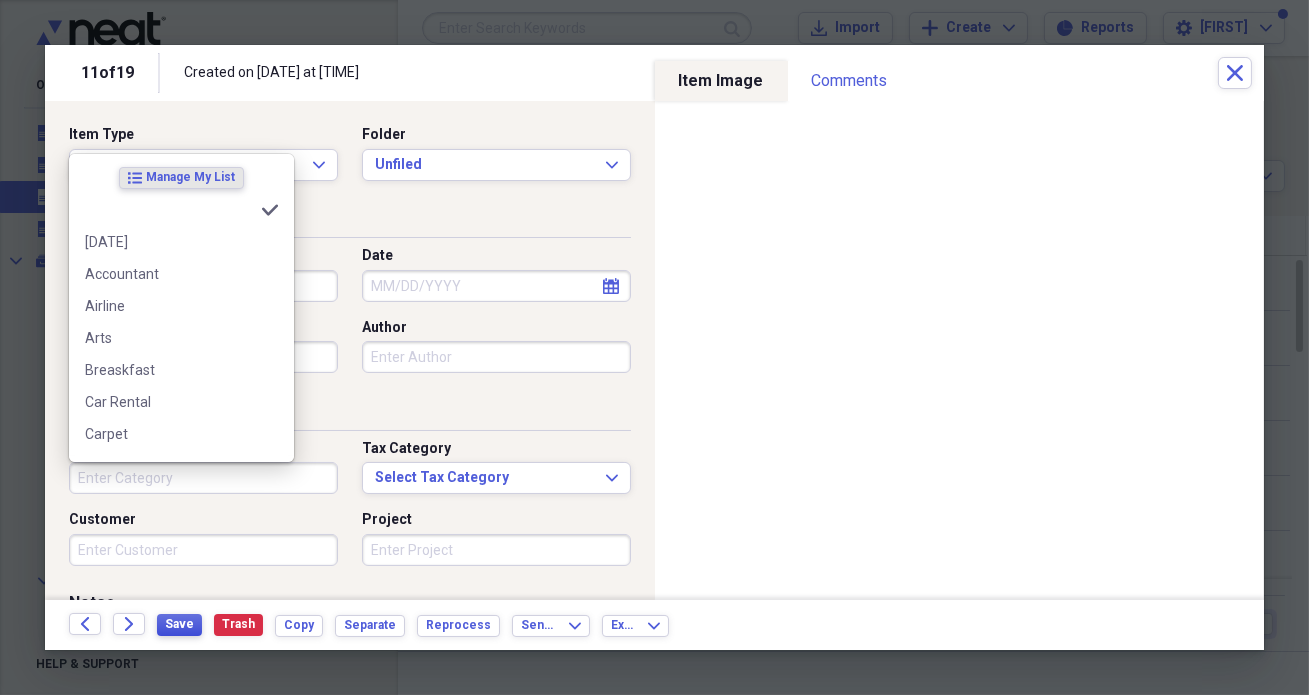 type 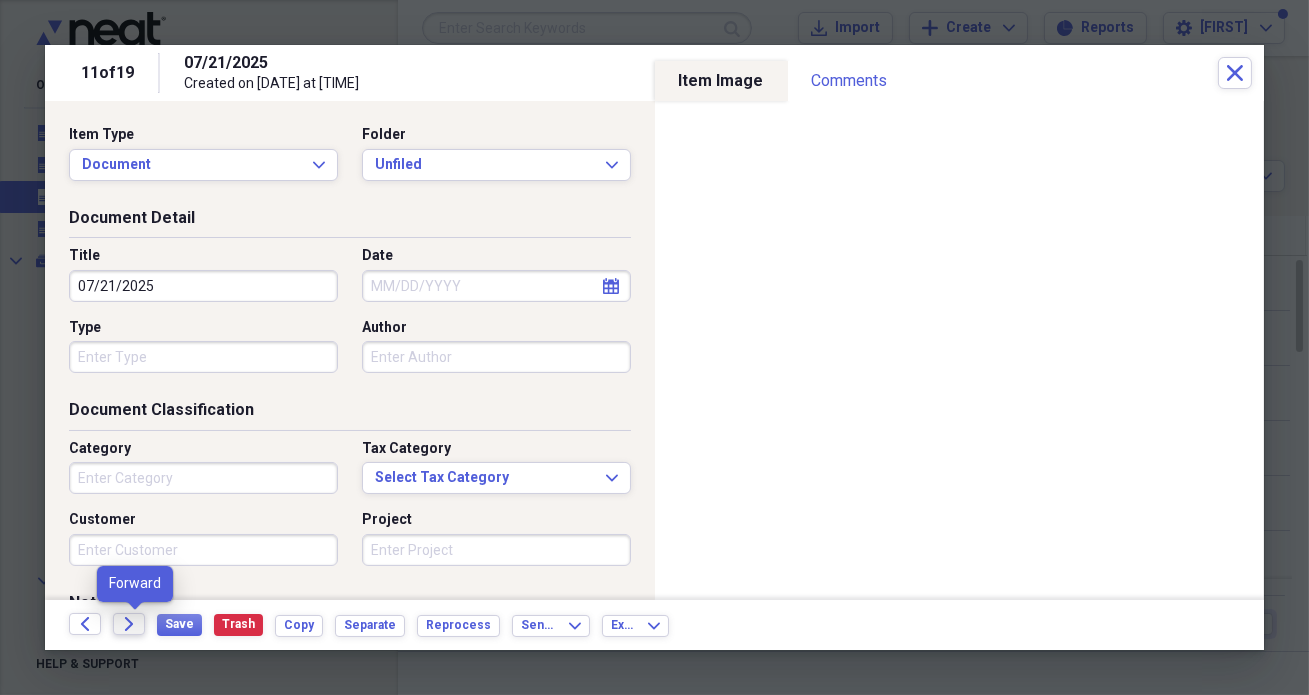 click on "Forward" at bounding box center (129, 624) 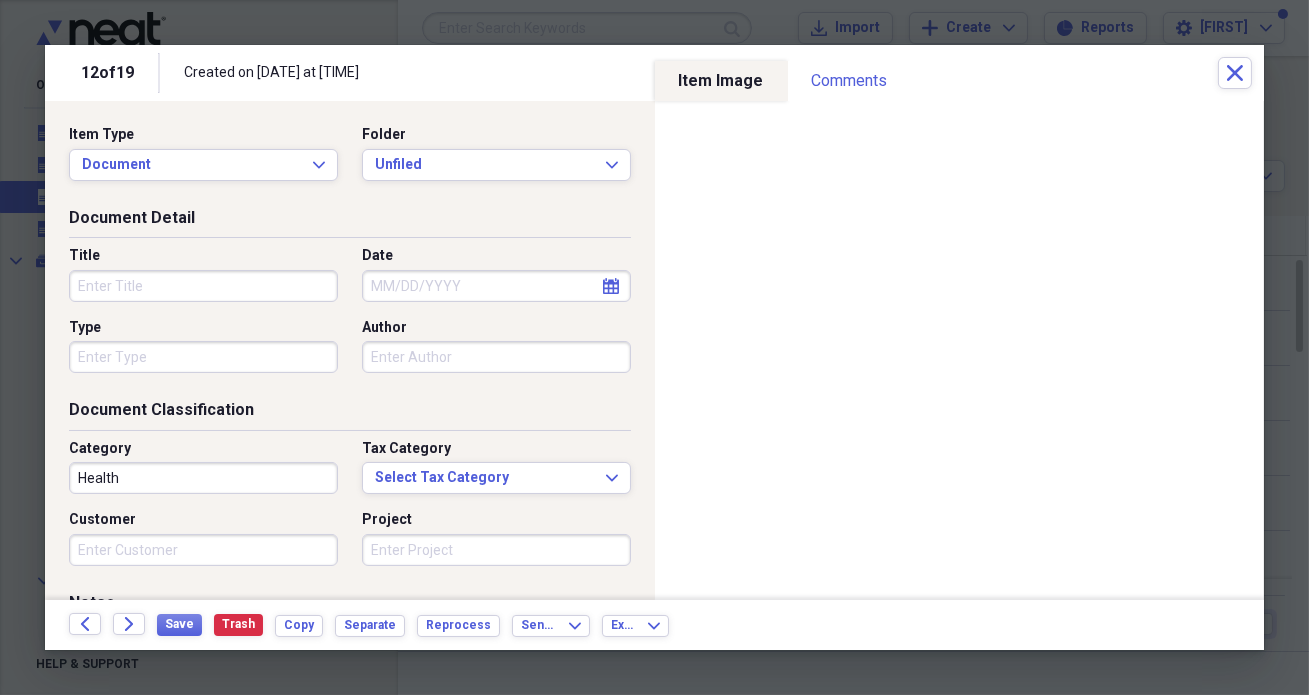 click on "Title" at bounding box center [203, 286] 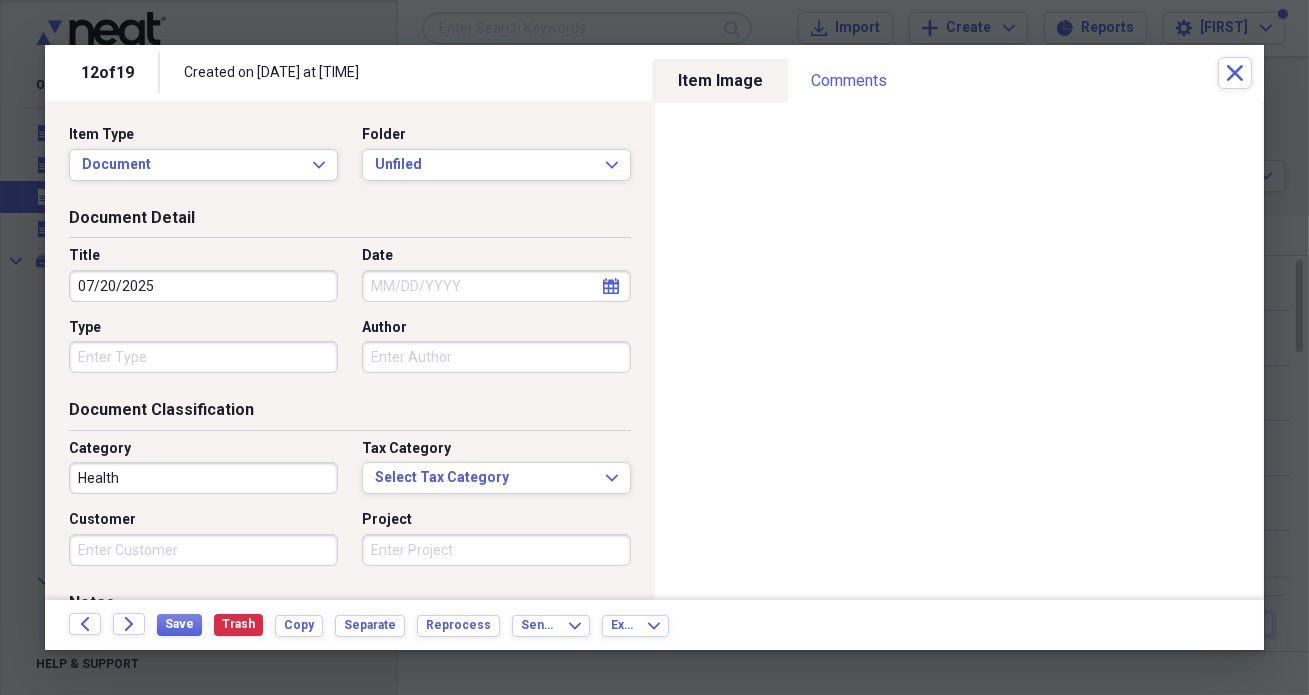 type on "07/20/2025" 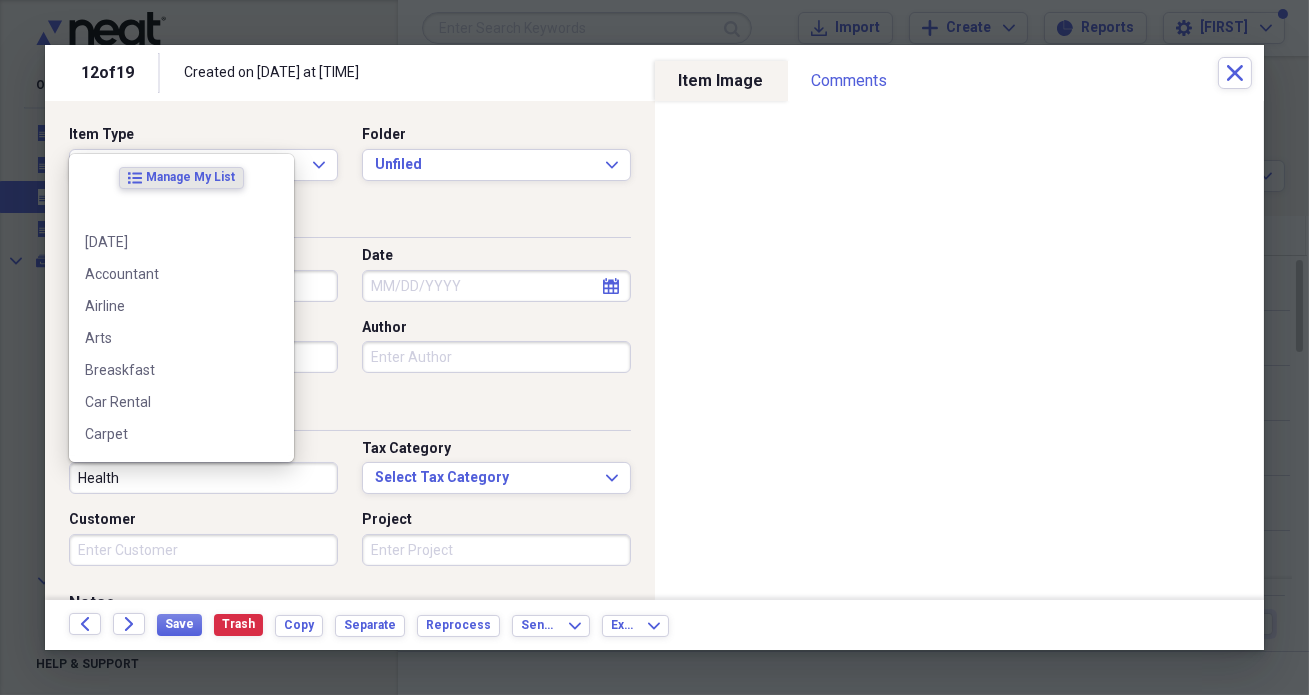 click on "Health" at bounding box center [203, 478] 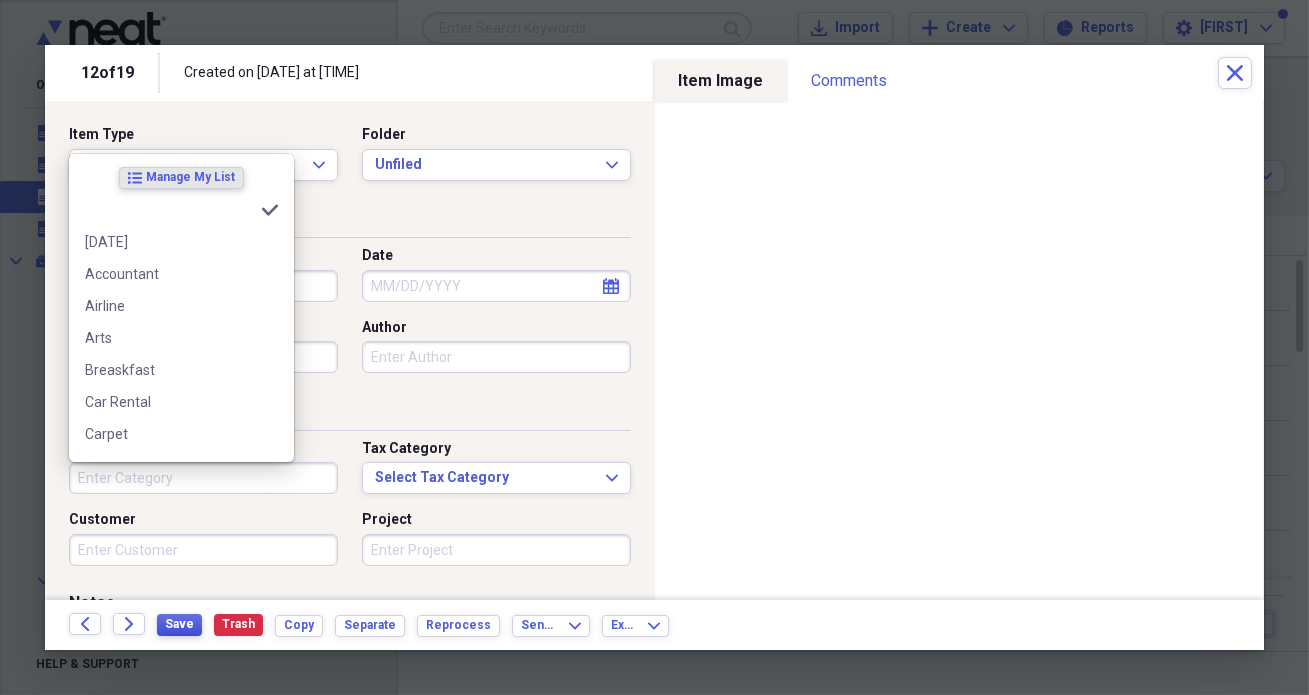type 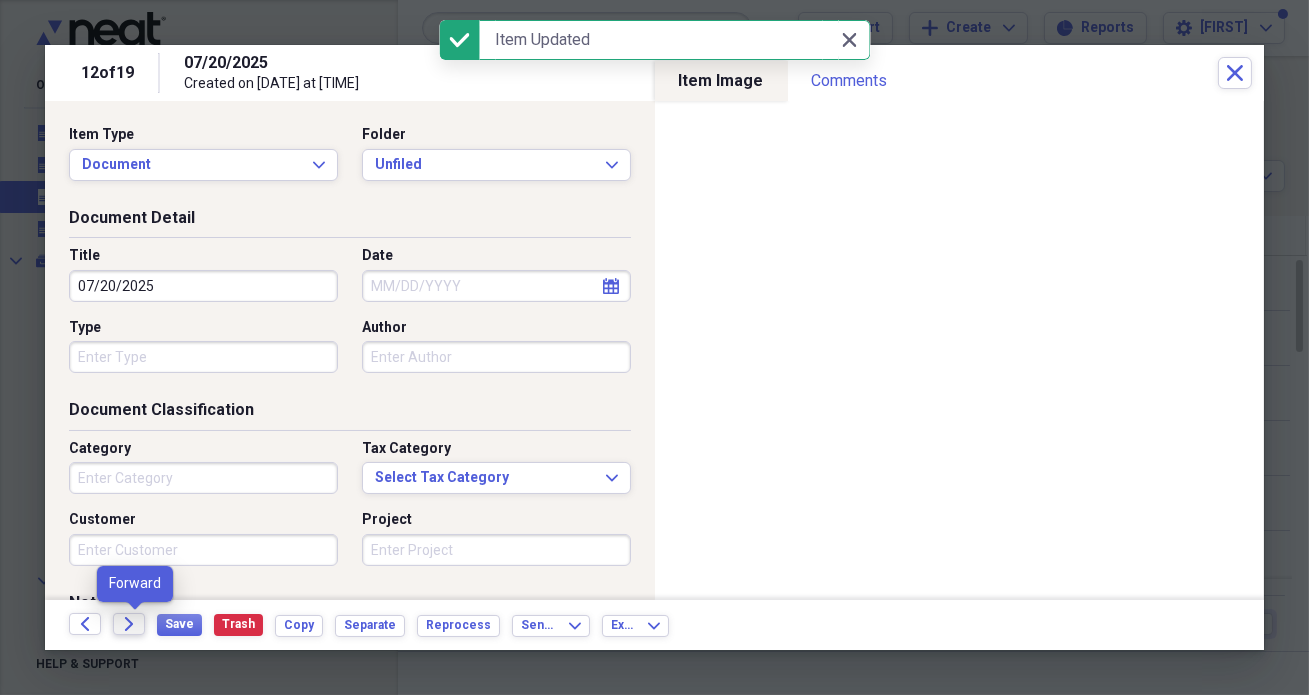 click on "Forward" 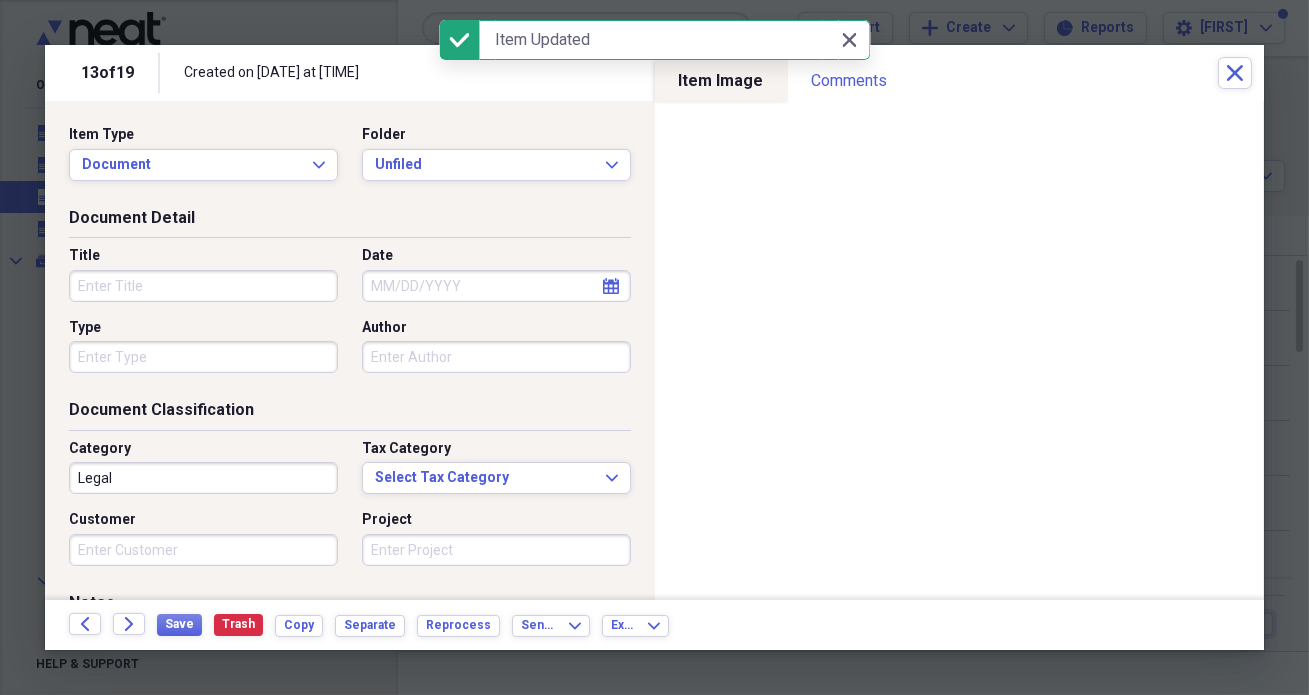 click on "Title" at bounding box center (203, 286) 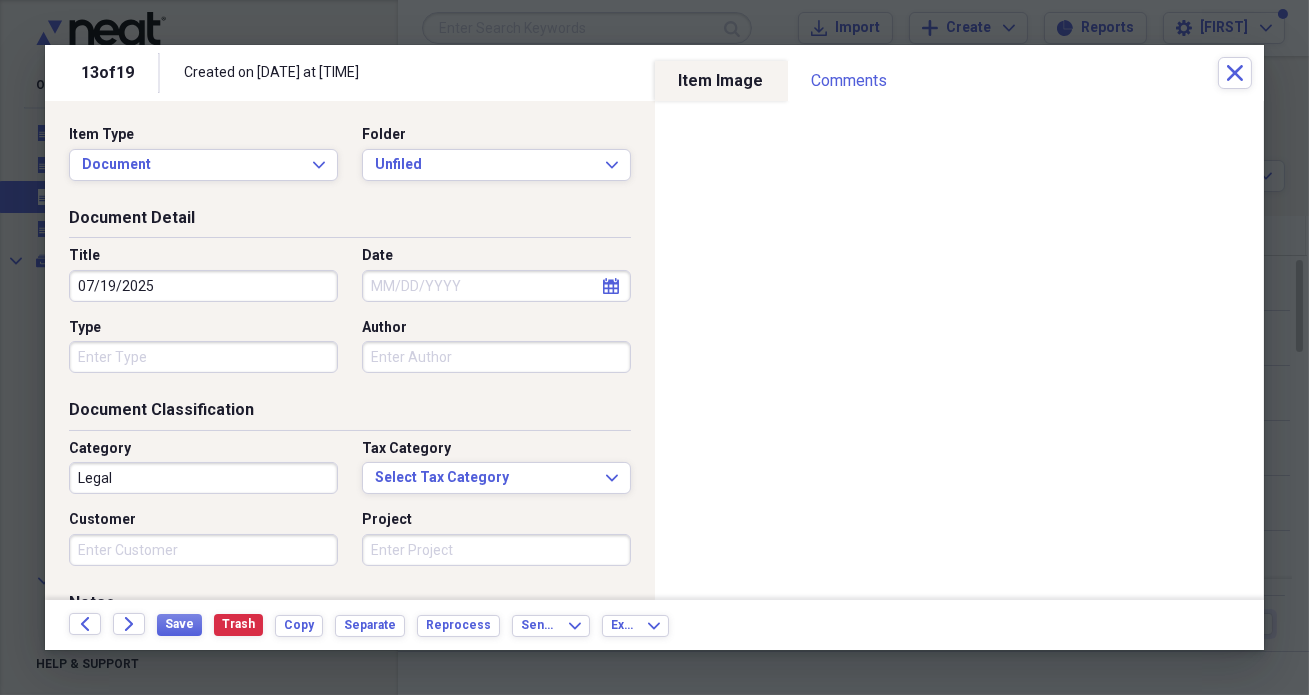 type on "07/19/2025" 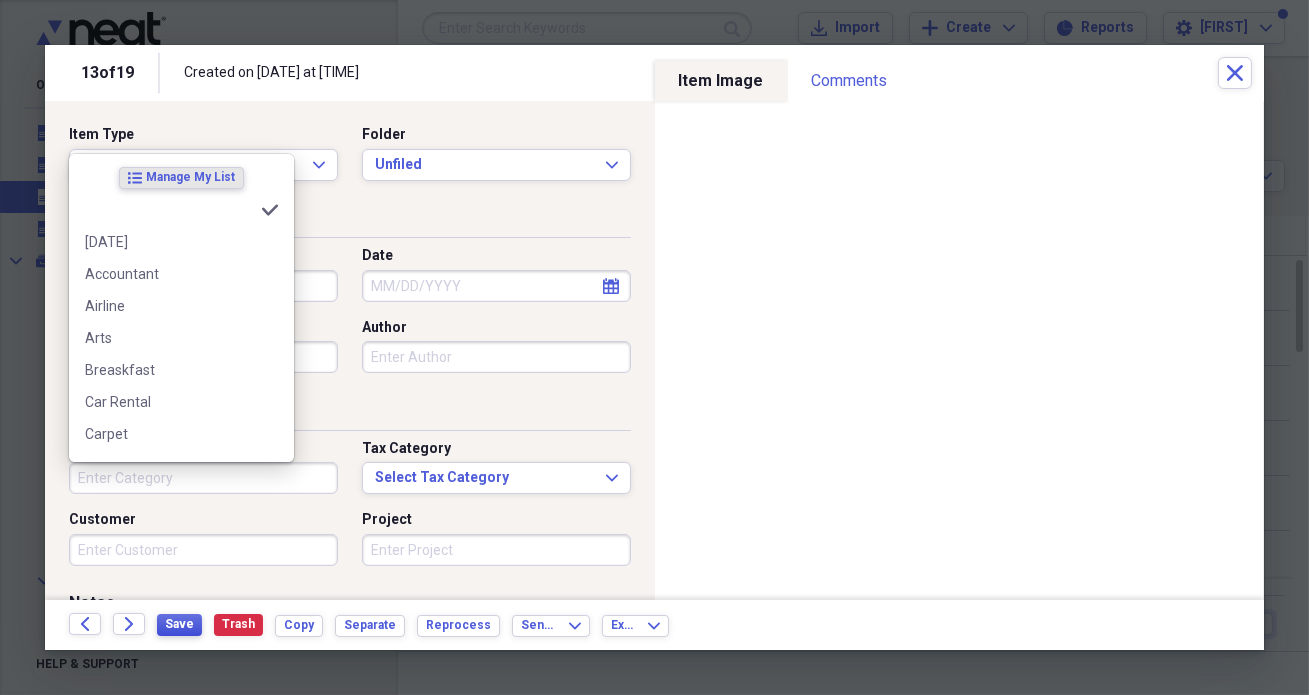 type 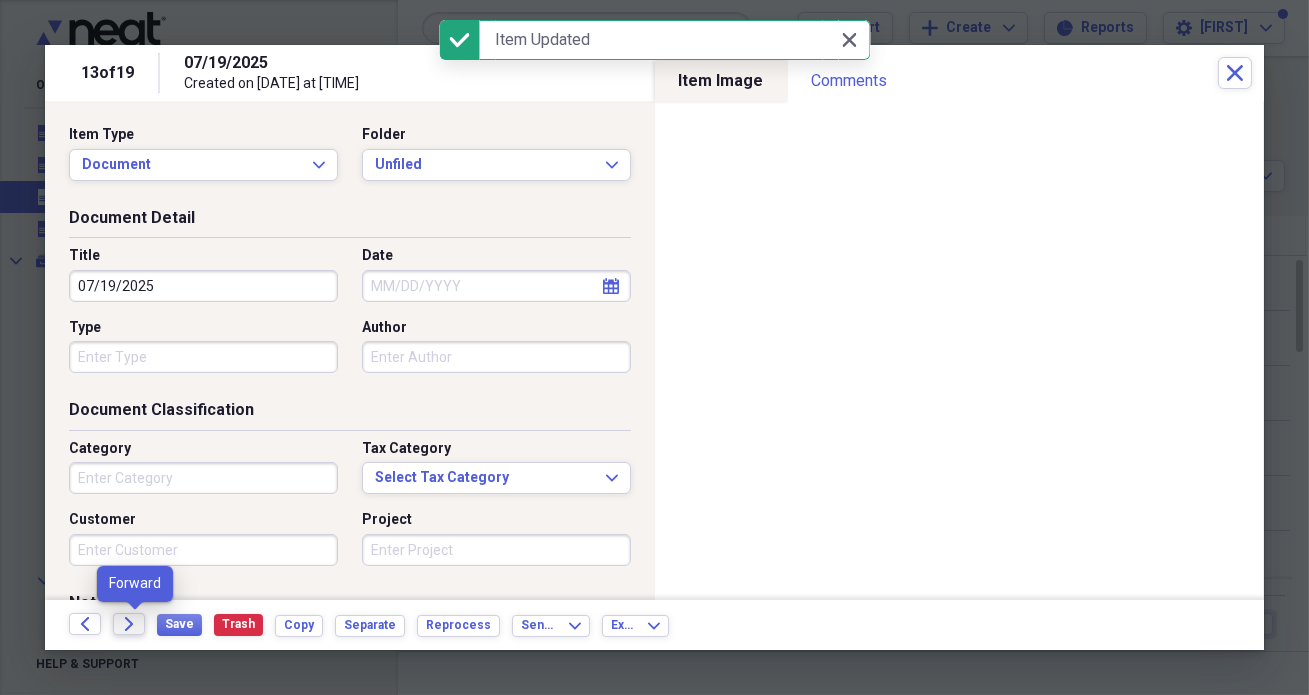 click on "Forward" at bounding box center (129, 624) 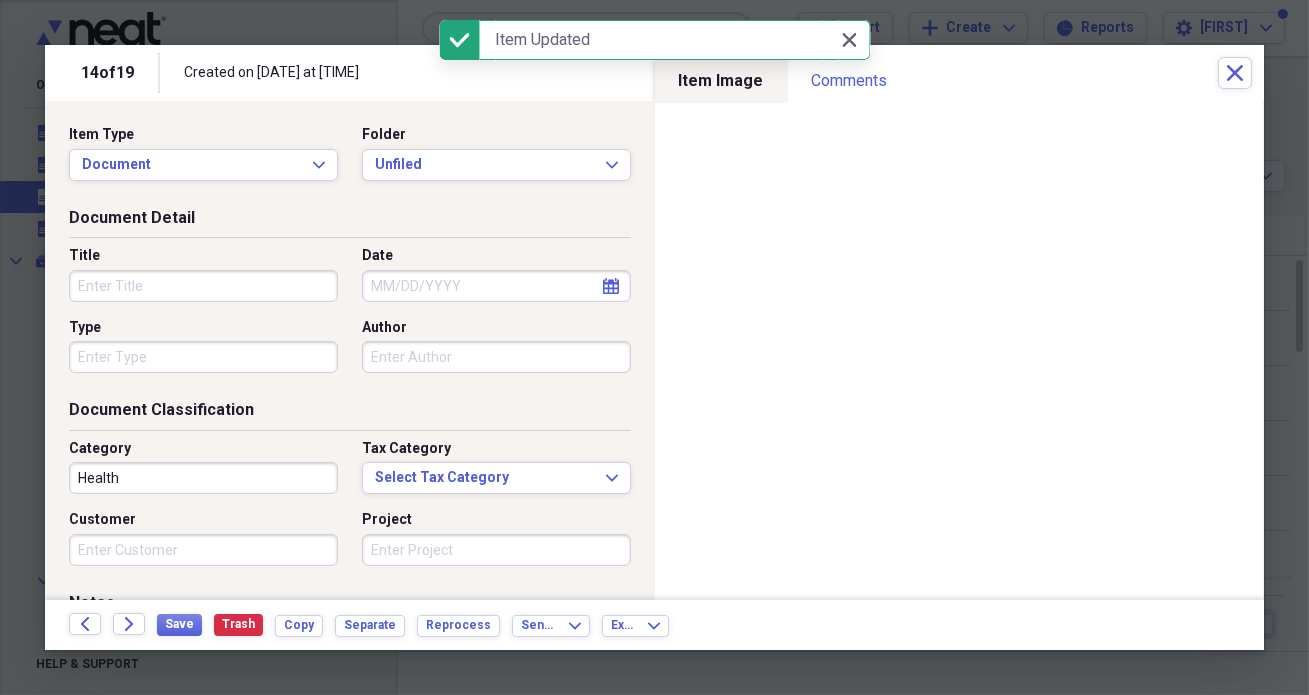 click on "Title" at bounding box center [203, 286] 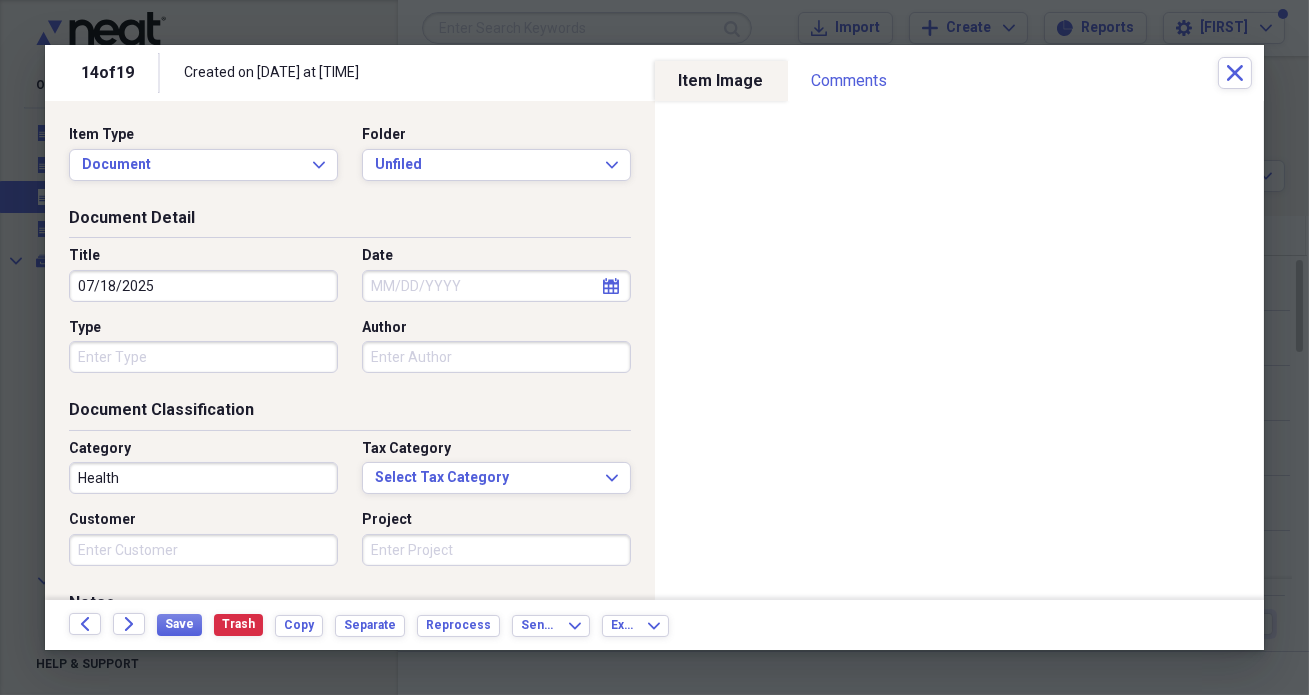 type on "07/18/2025" 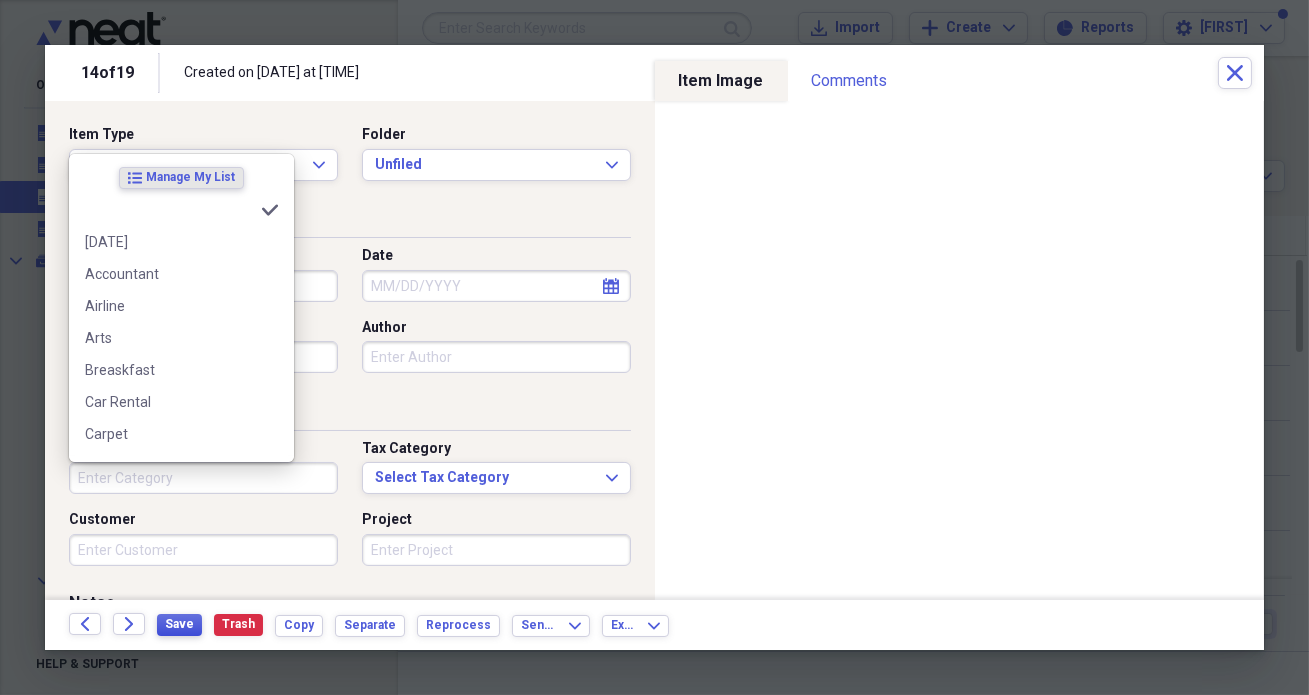 type 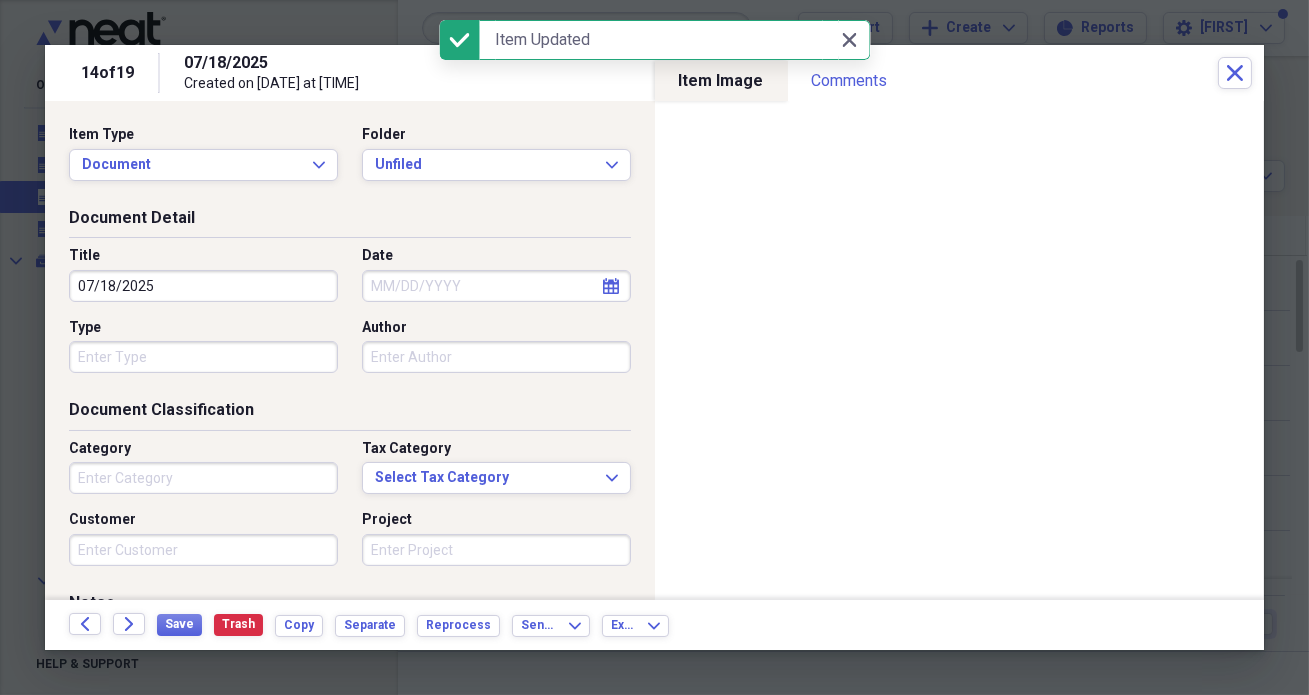 click on "07/18/2025" at bounding box center (203, 286) 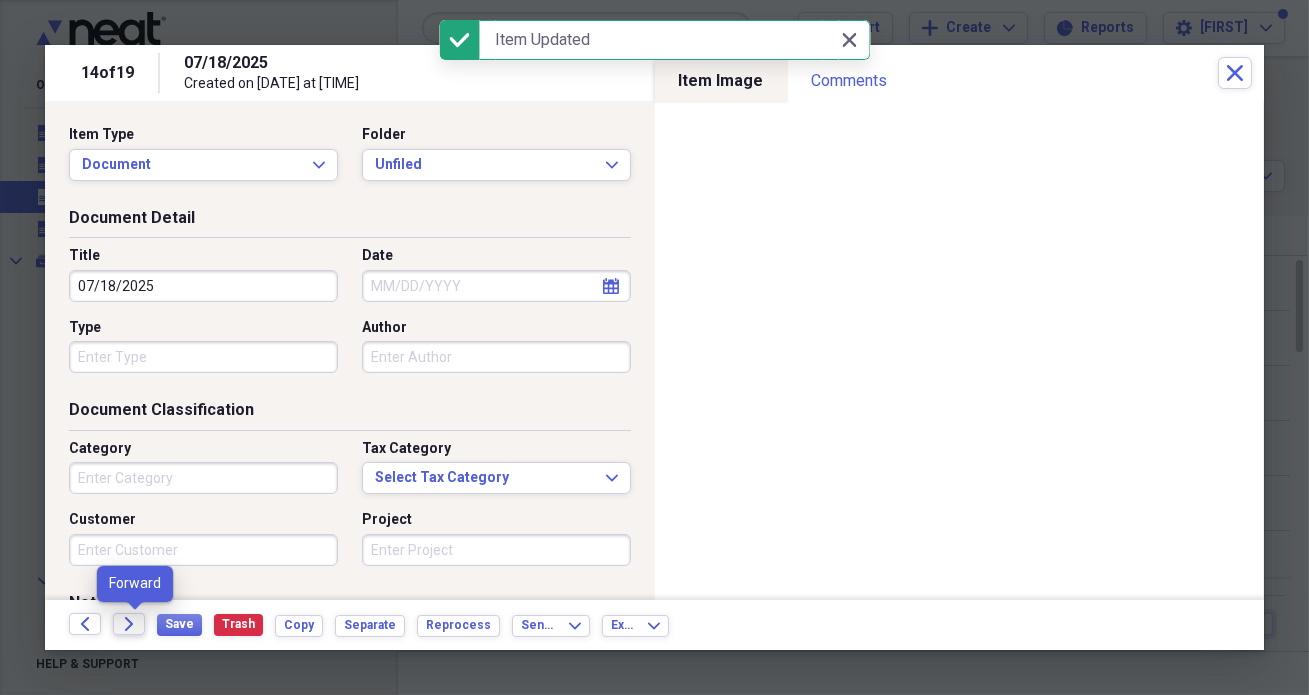 click on "Forward" at bounding box center [129, 624] 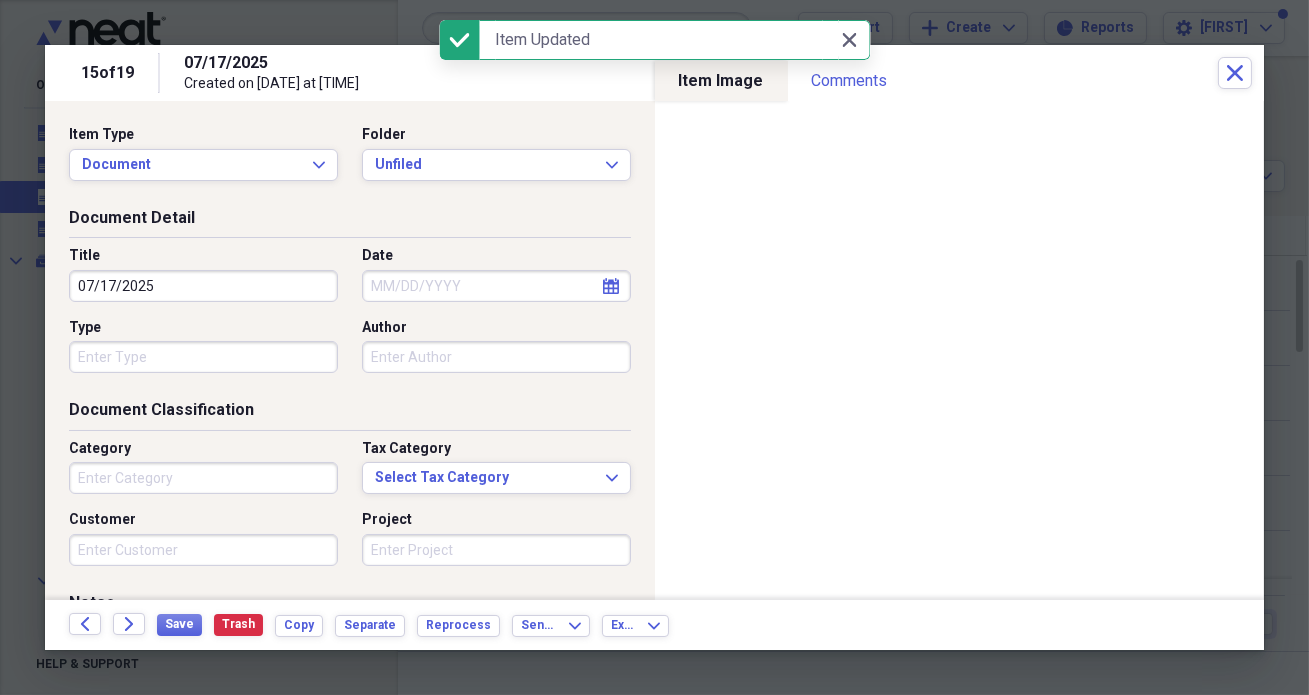 click on "07/17/2025" at bounding box center [203, 286] 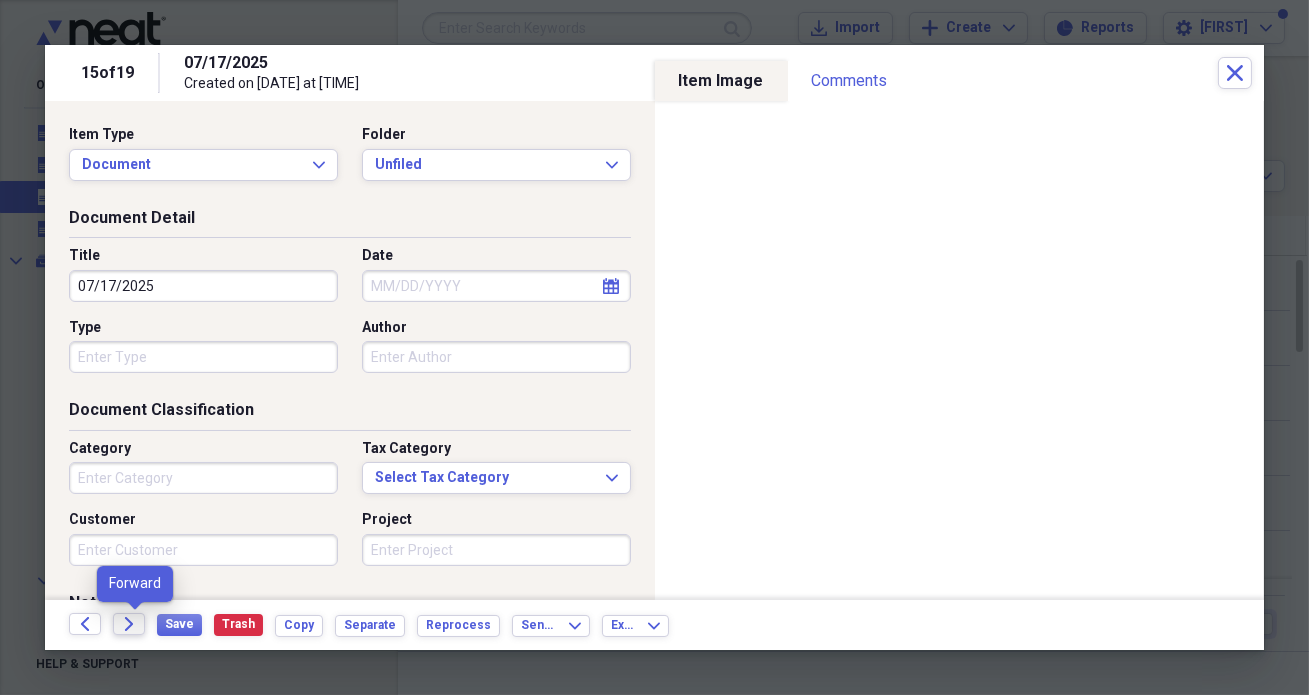 click on "Forward" 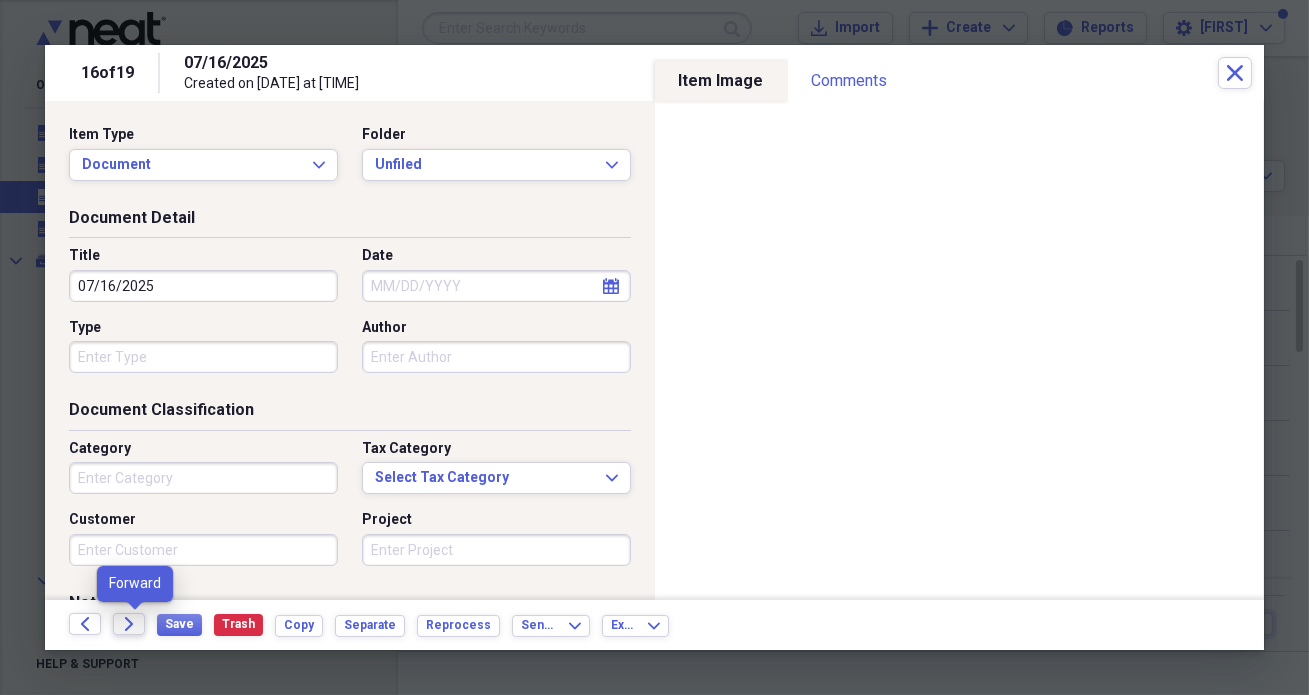 click on "Forward" 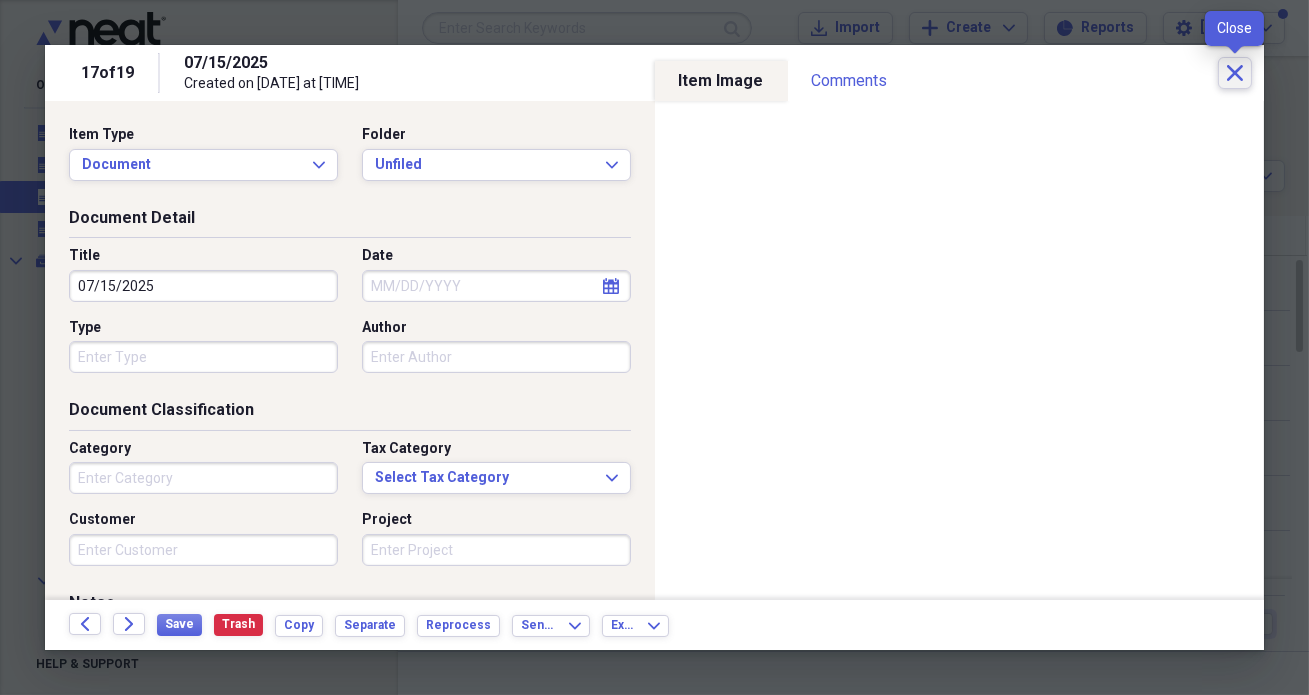 click on "Close" at bounding box center [1235, 73] 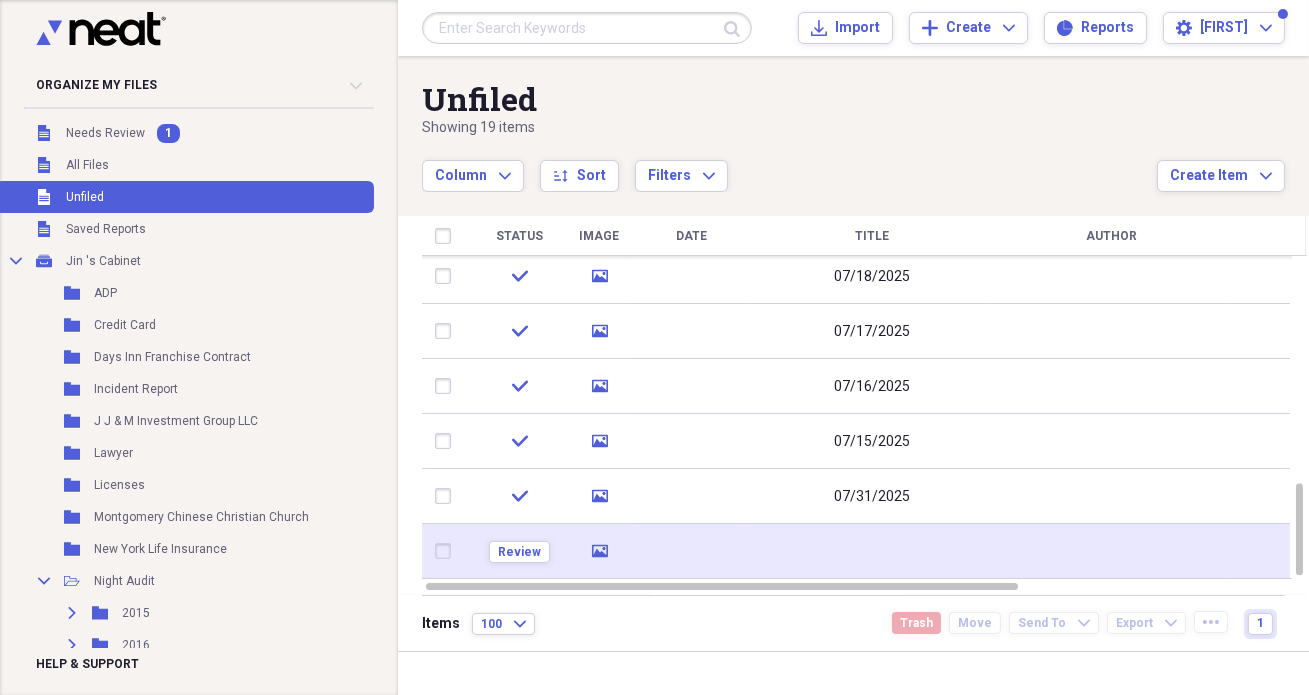 click at bounding box center (872, 551) 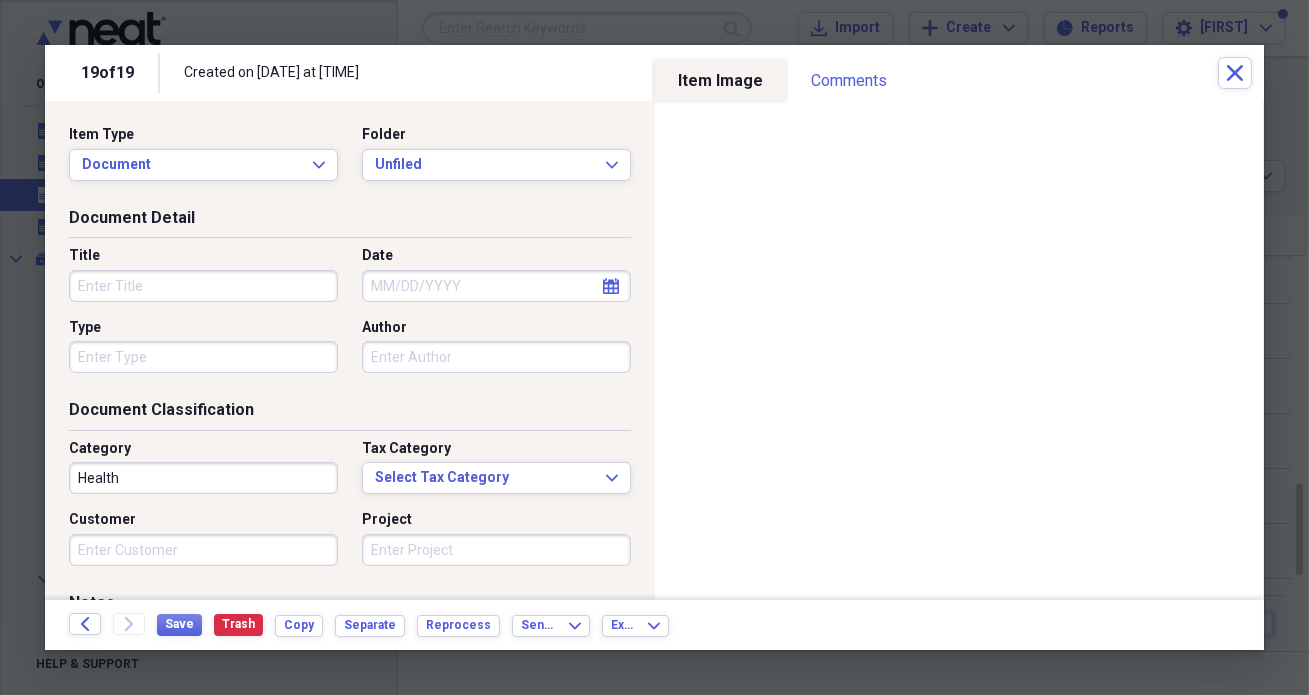 click on "Title" at bounding box center (203, 286) 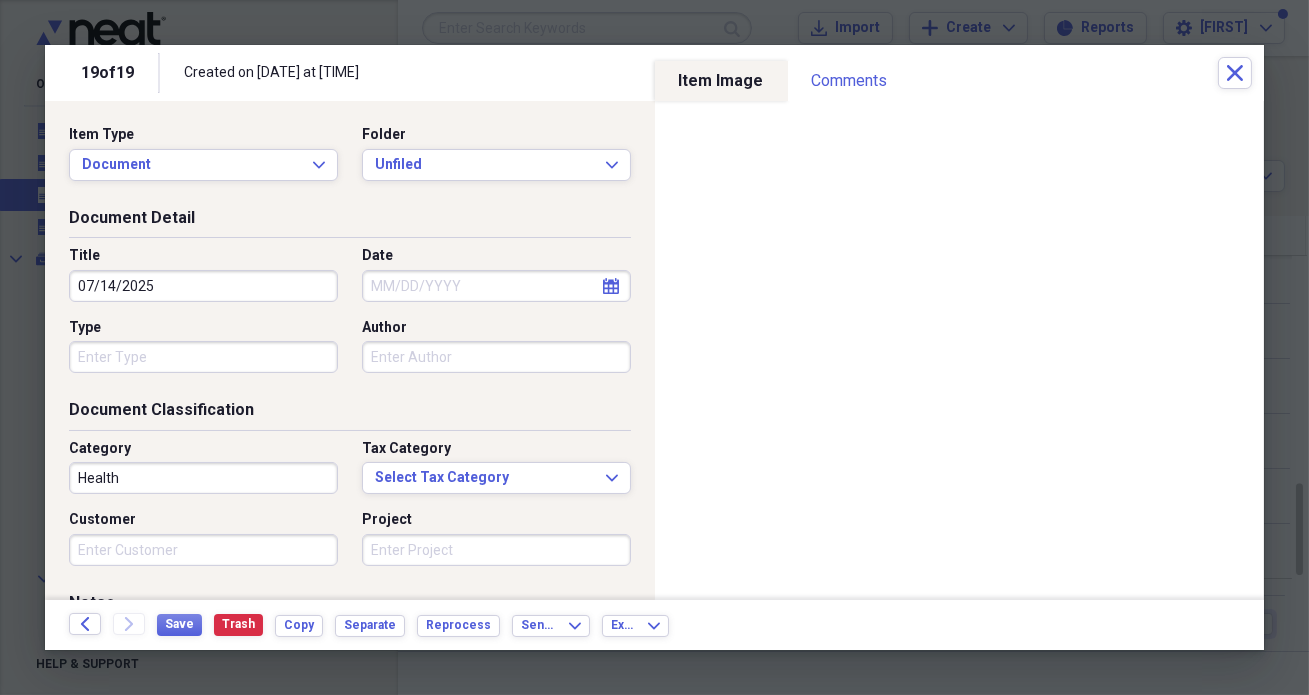 type on "07/14/2025" 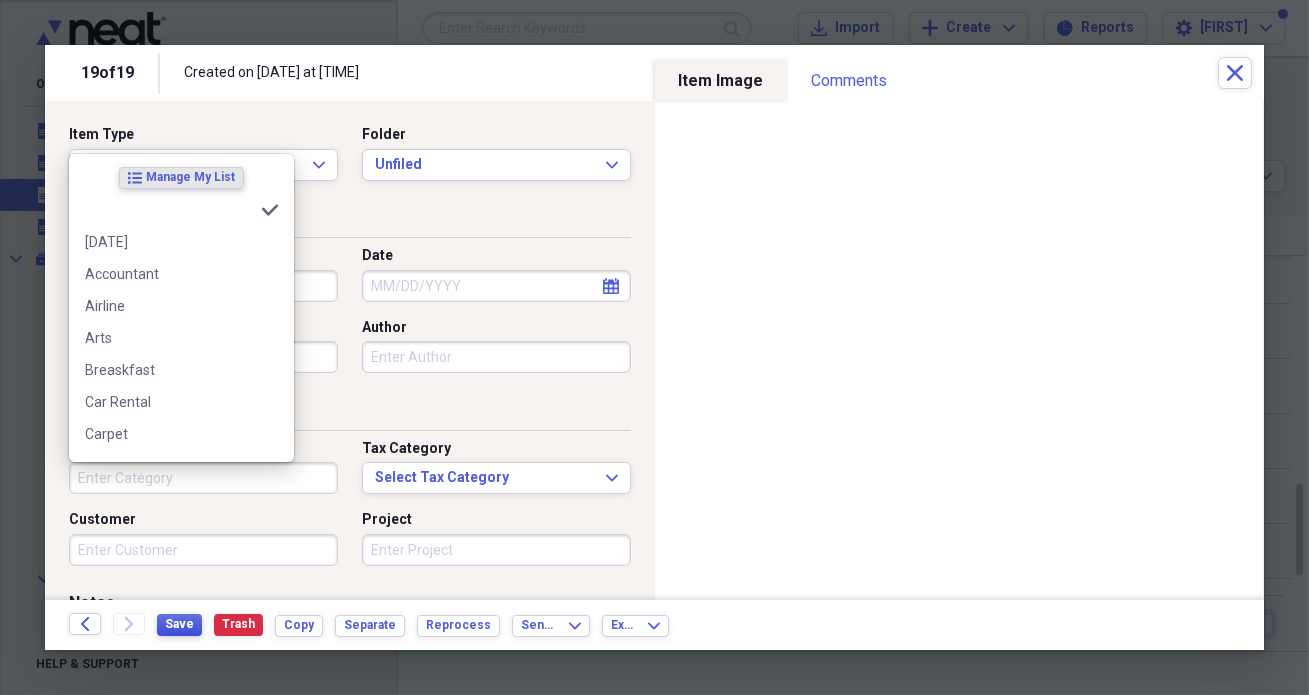 type 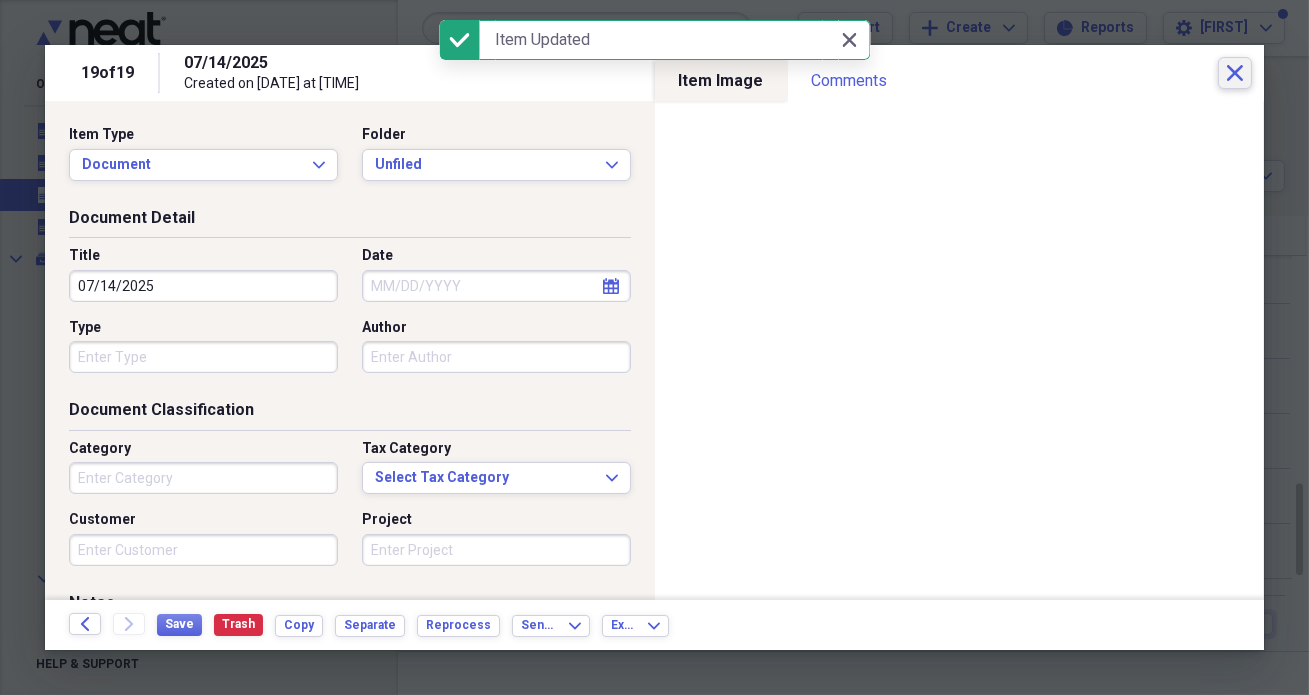 click 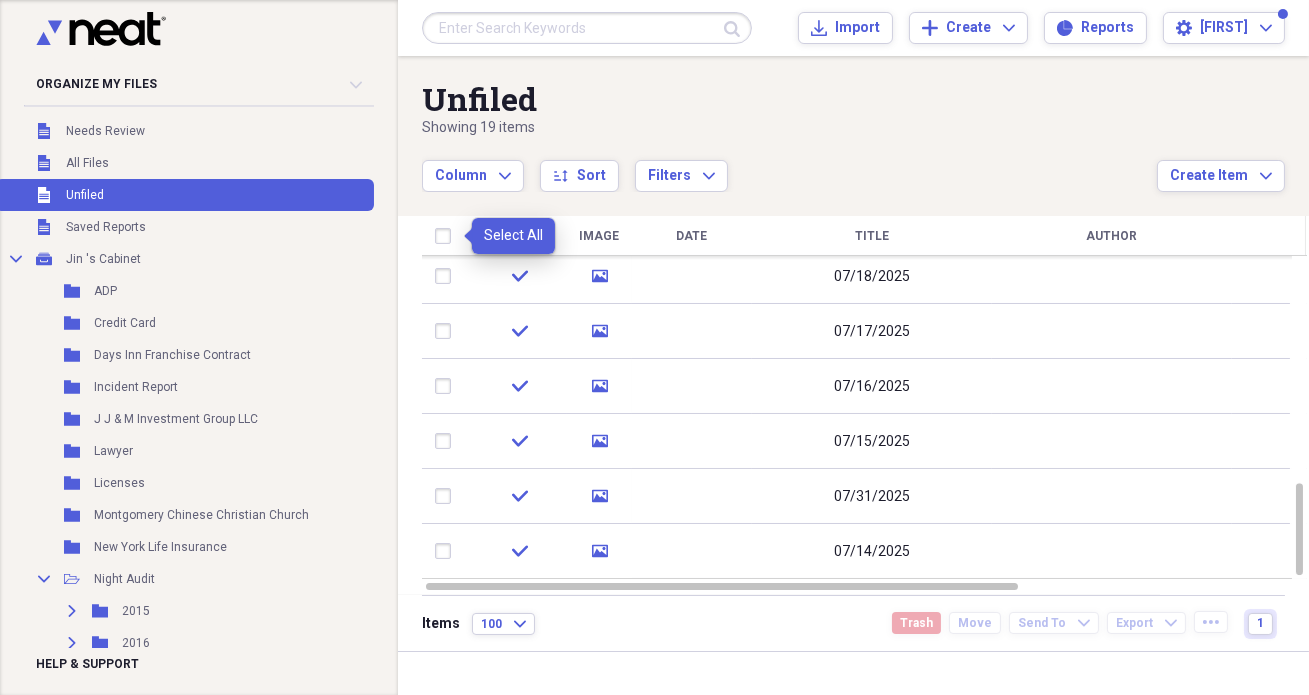 click at bounding box center [447, 236] 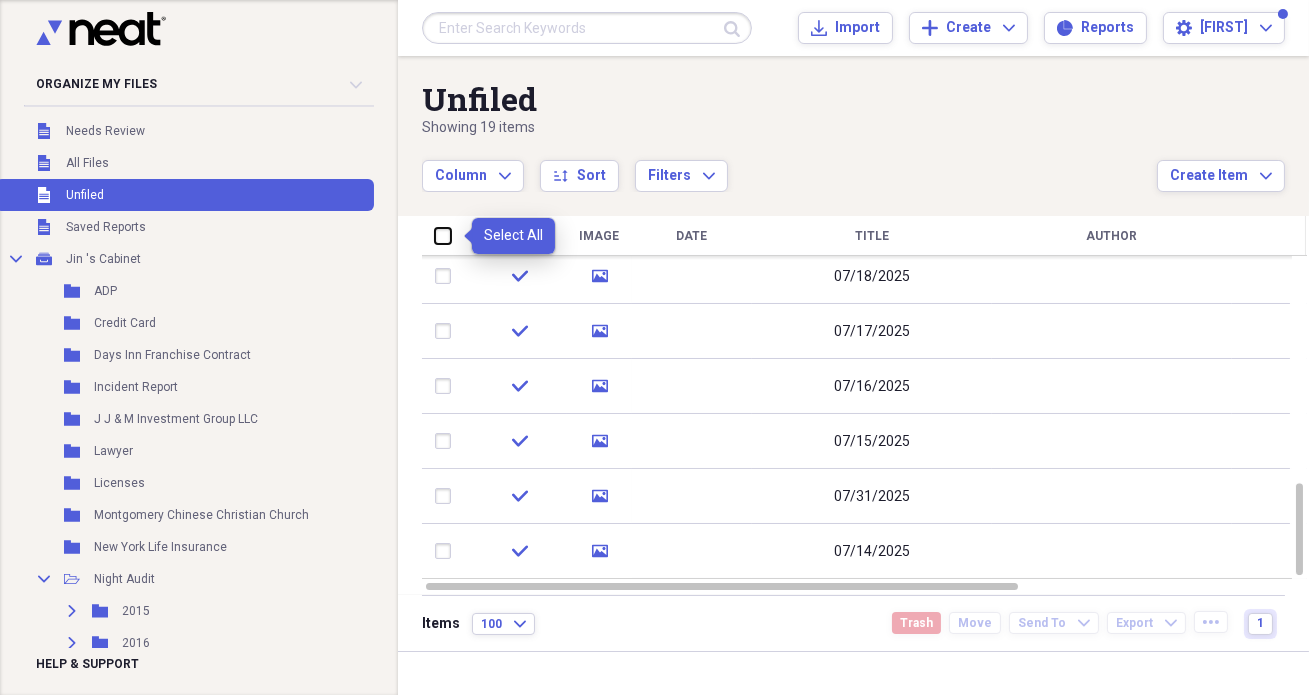 click at bounding box center [435, 235] 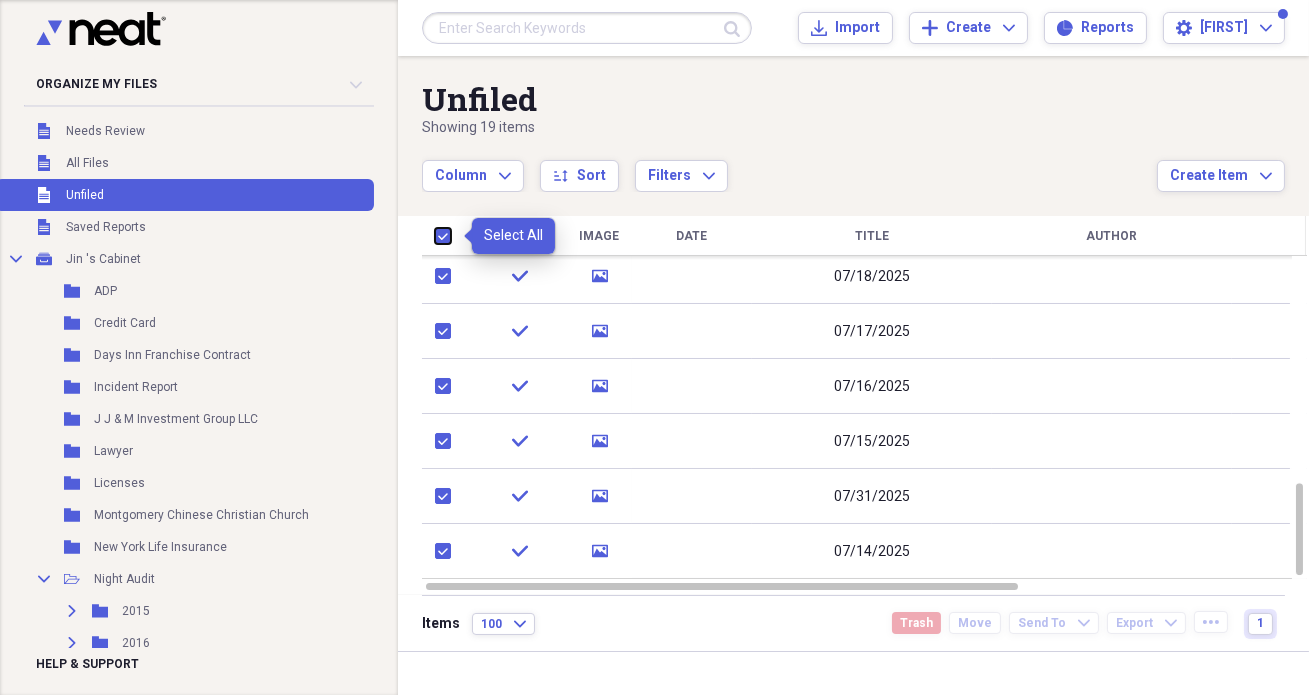 checkbox on "true" 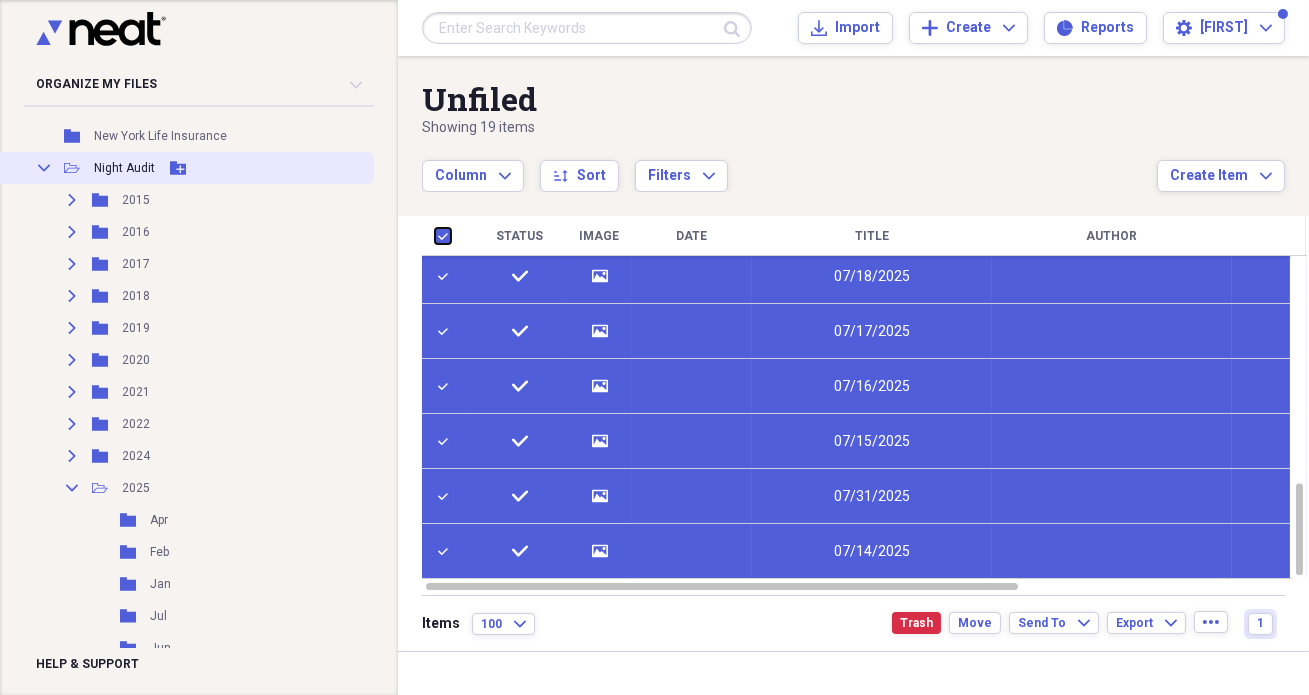 scroll, scrollTop: 545, scrollLeft: 0, axis: vertical 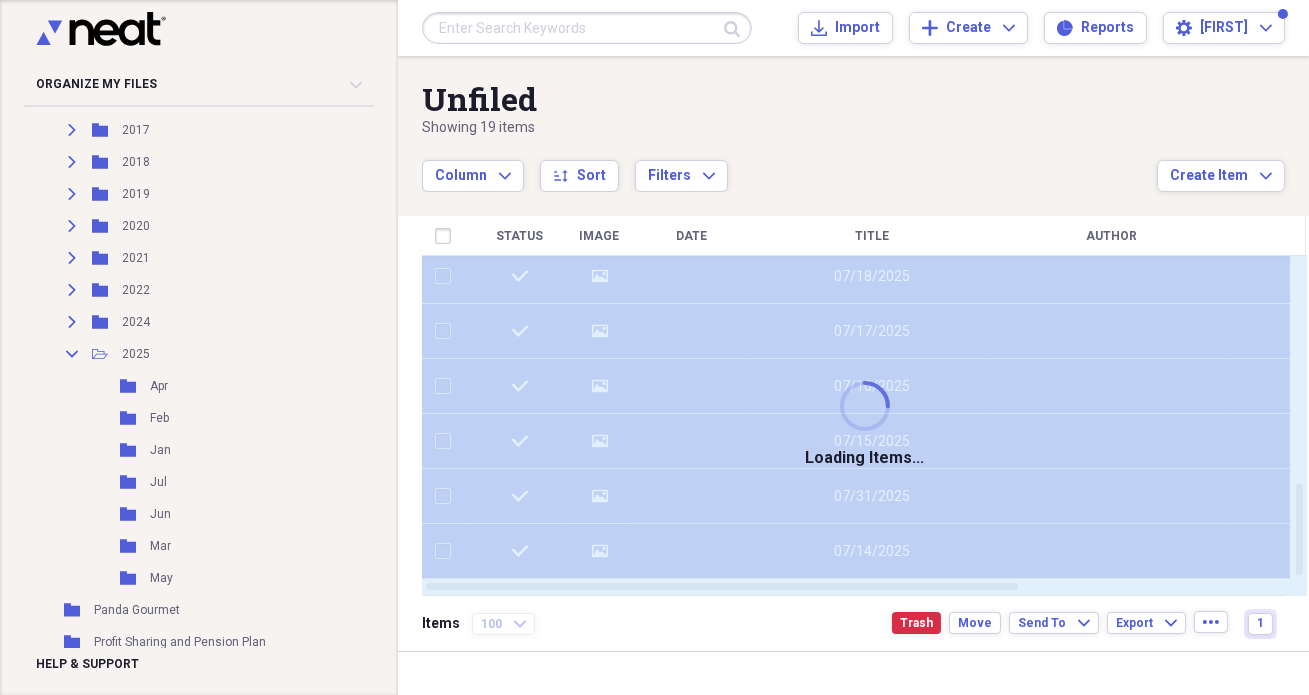 checkbox on "false" 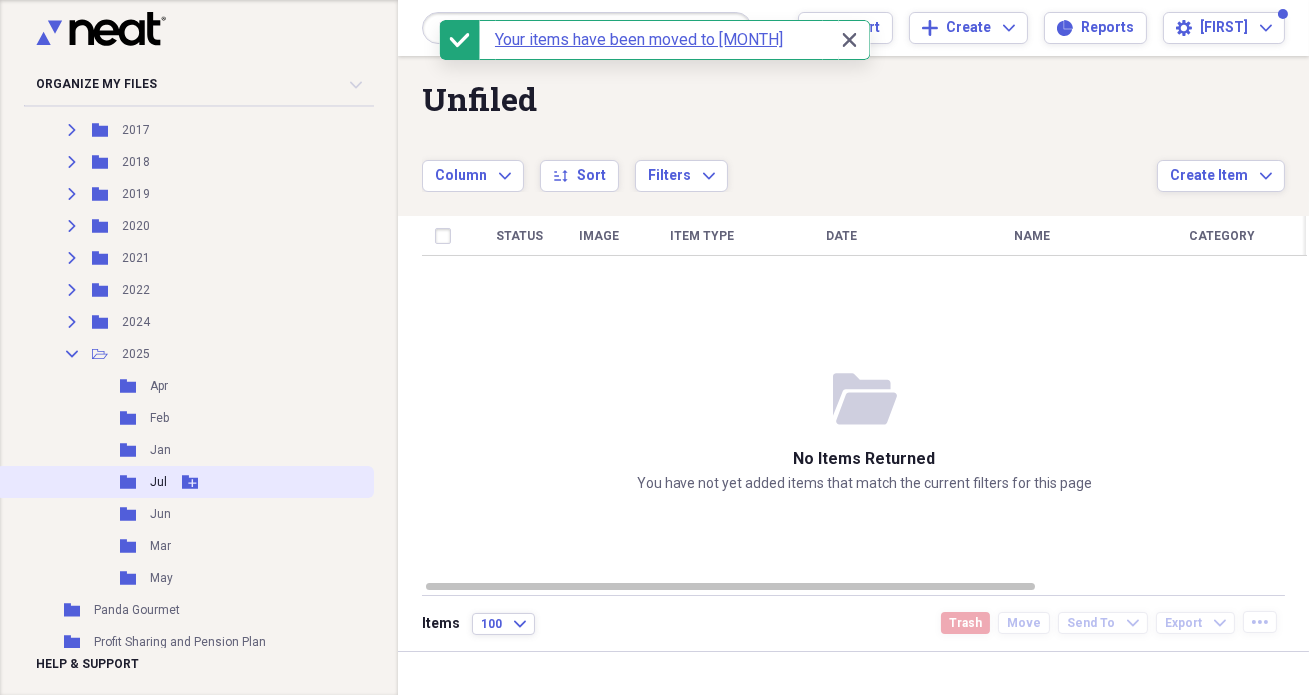 click on "Jul" at bounding box center [158, 482] 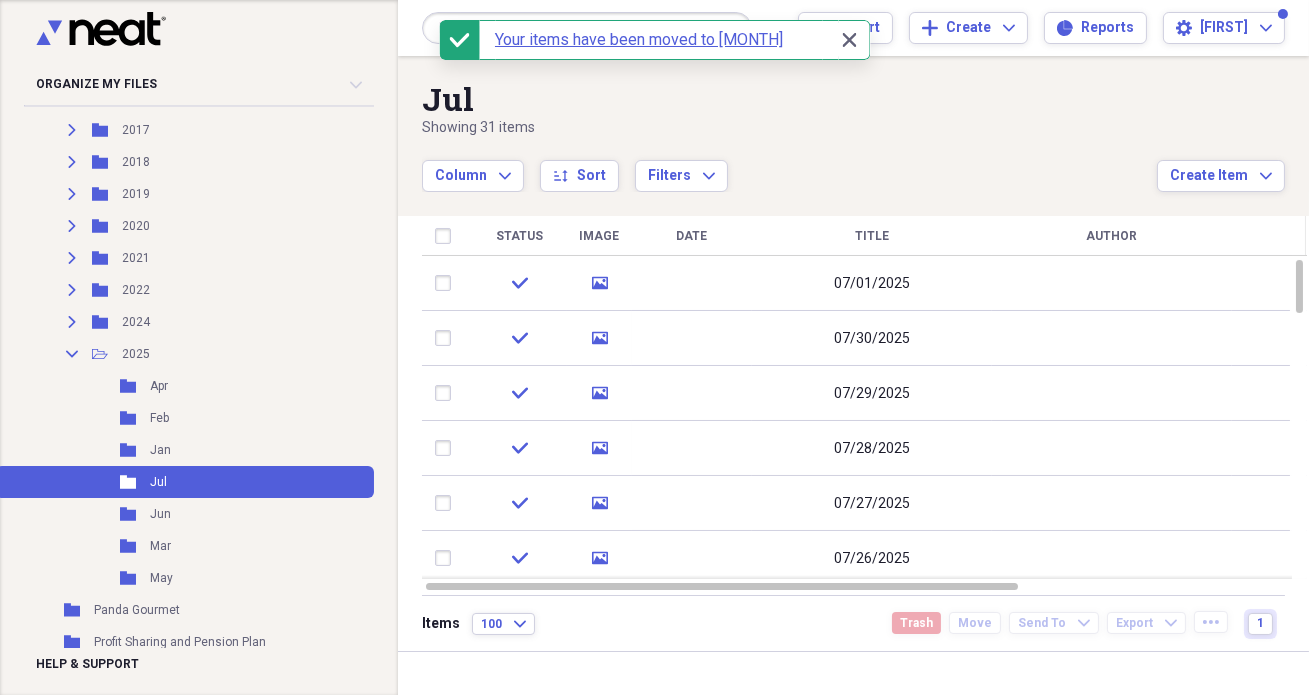 click on "Title" at bounding box center [872, 236] 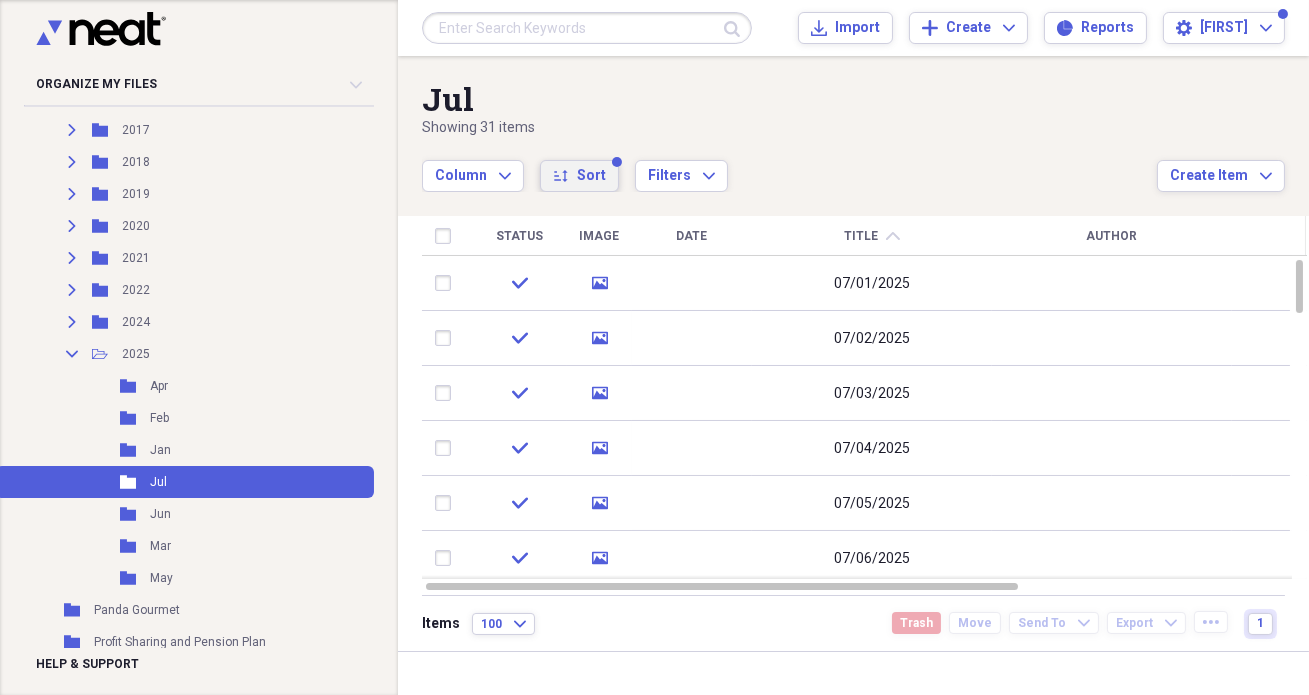click on "Sort" at bounding box center (591, 176) 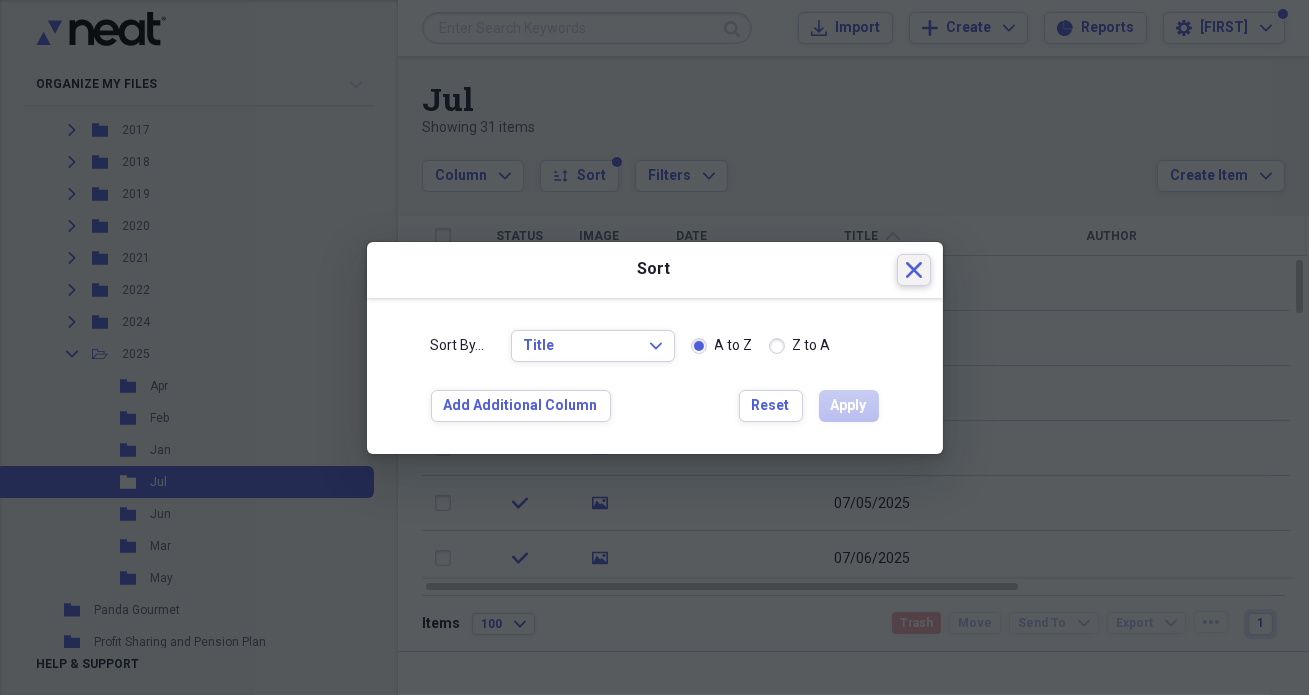 click on "Close" at bounding box center (914, 270) 